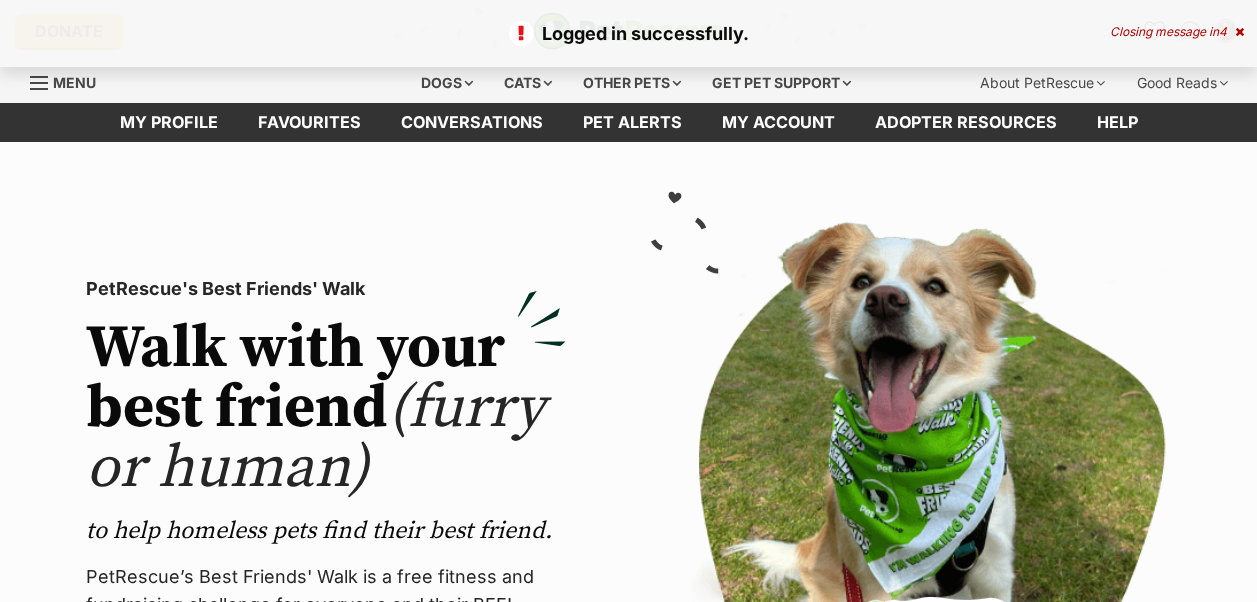 scroll, scrollTop: 0, scrollLeft: 0, axis: both 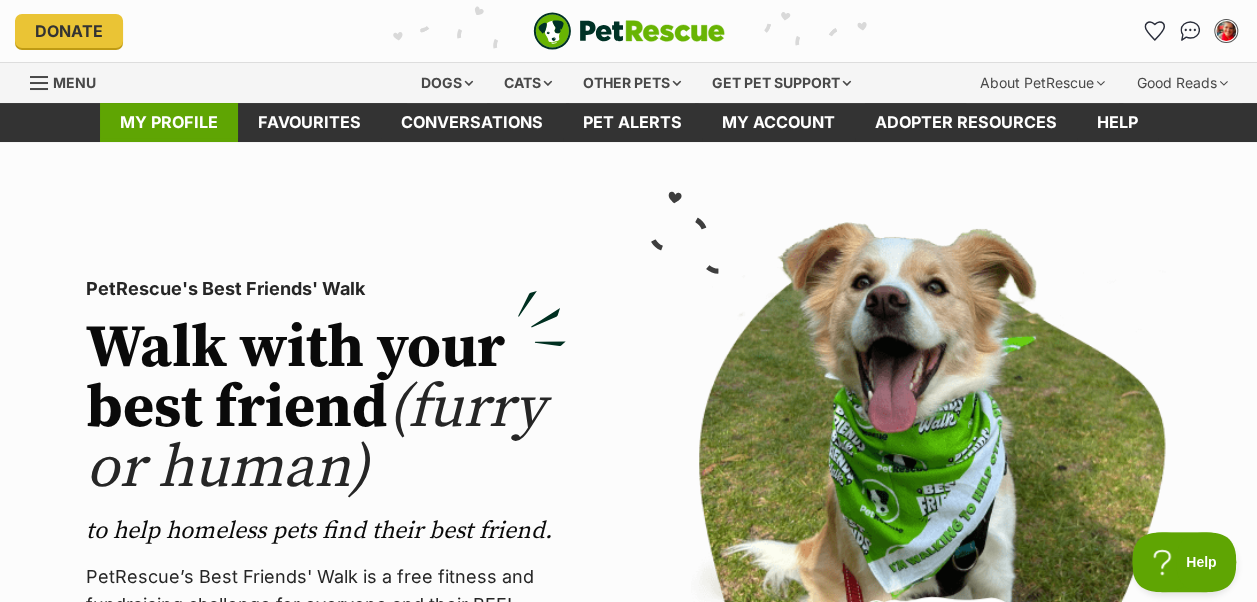 click on "My profile" at bounding box center [169, 122] 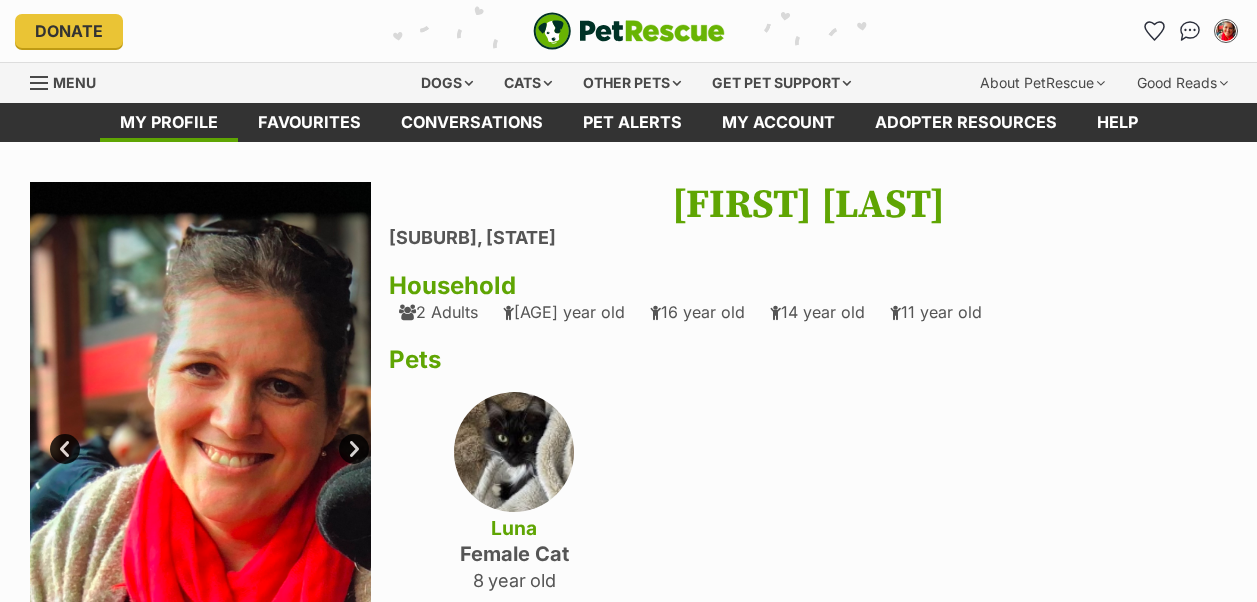 scroll, scrollTop: 0, scrollLeft: 0, axis: both 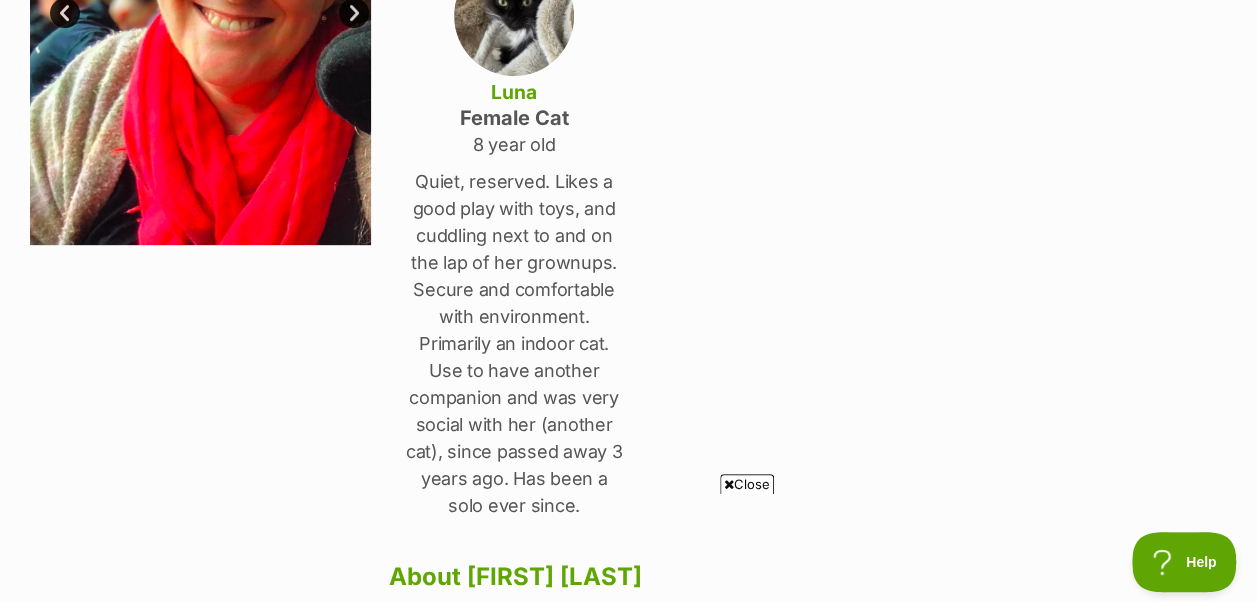 click on "Close" at bounding box center [747, 484] 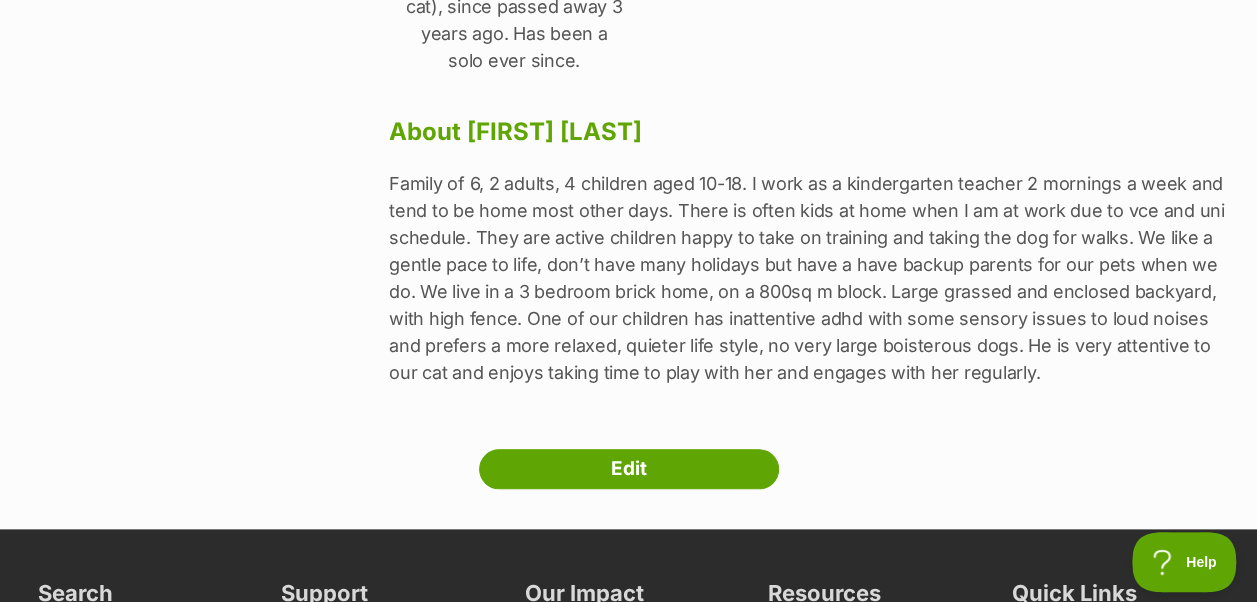 scroll, scrollTop: 882, scrollLeft: 0, axis: vertical 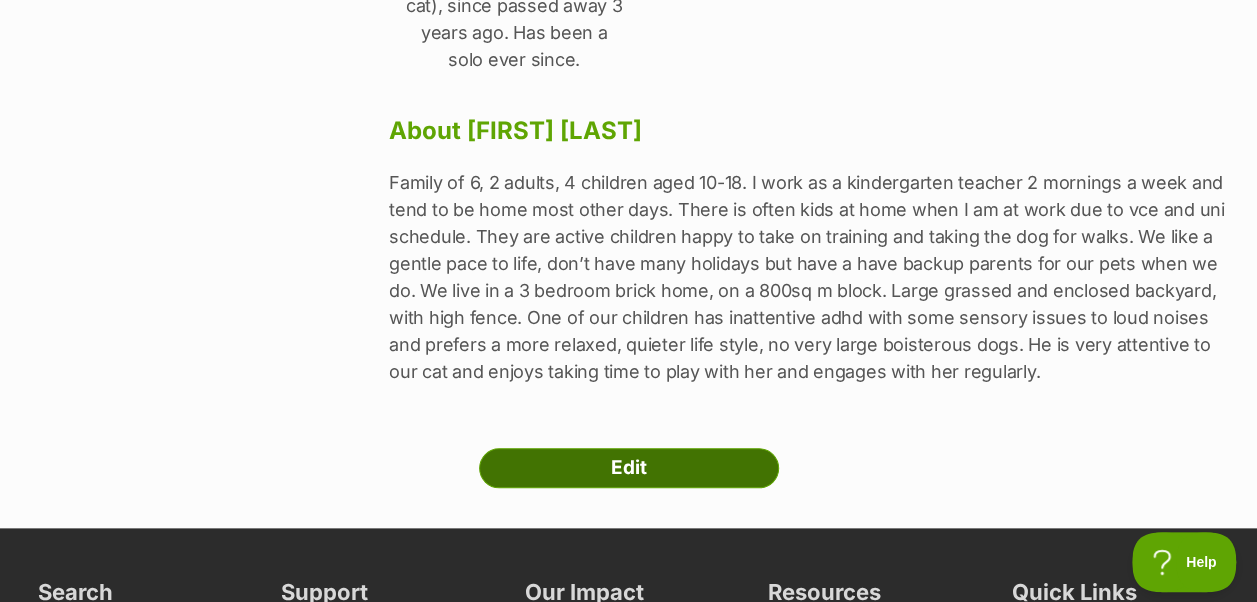 click on "Edit" at bounding box center [629, 468] 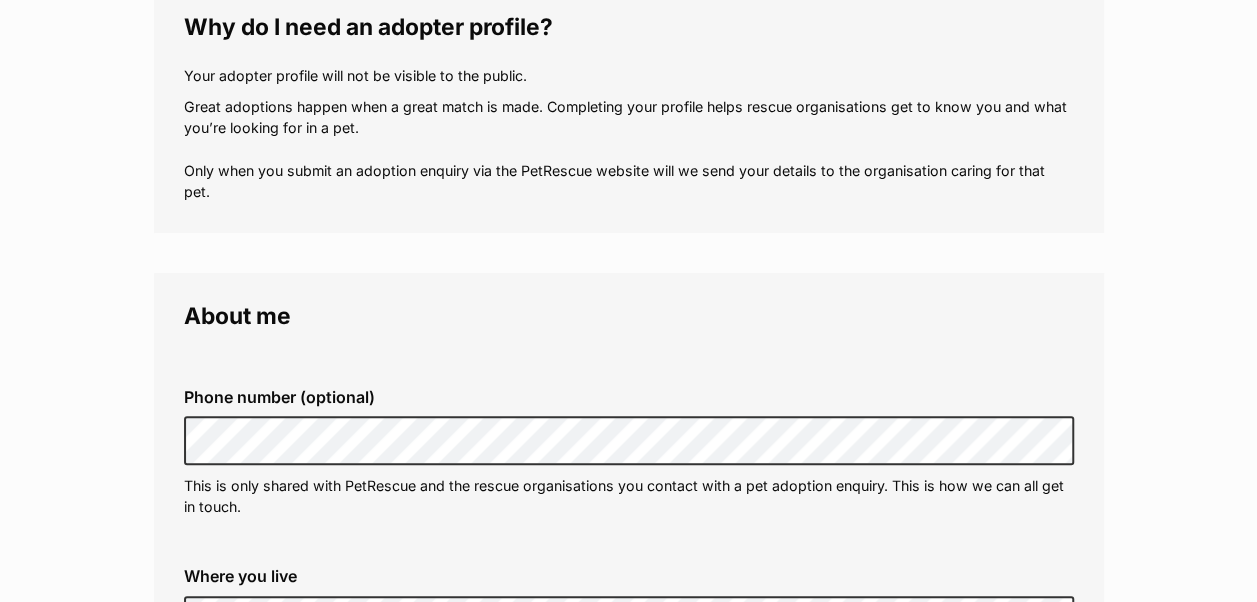 scroll, scrollTop: 0, scrollLeft: 0, axis: both 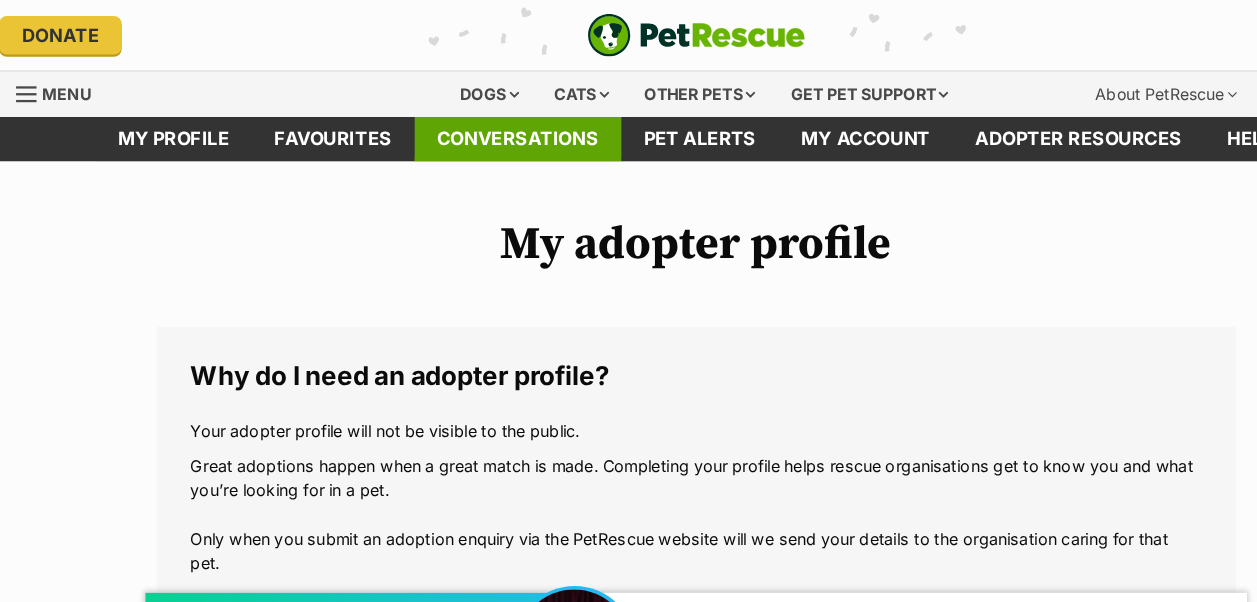 click on "Conversations" at bounding box center (472, 122) 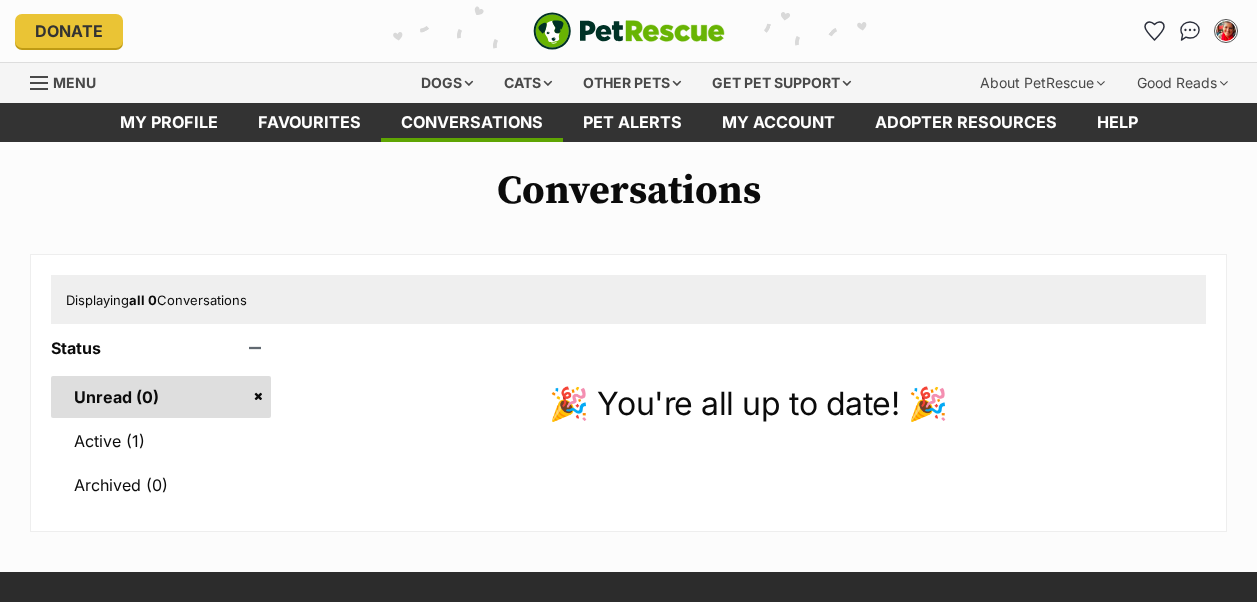 scroll, scrollTop: 0, scrollLeft: 0, axis: both 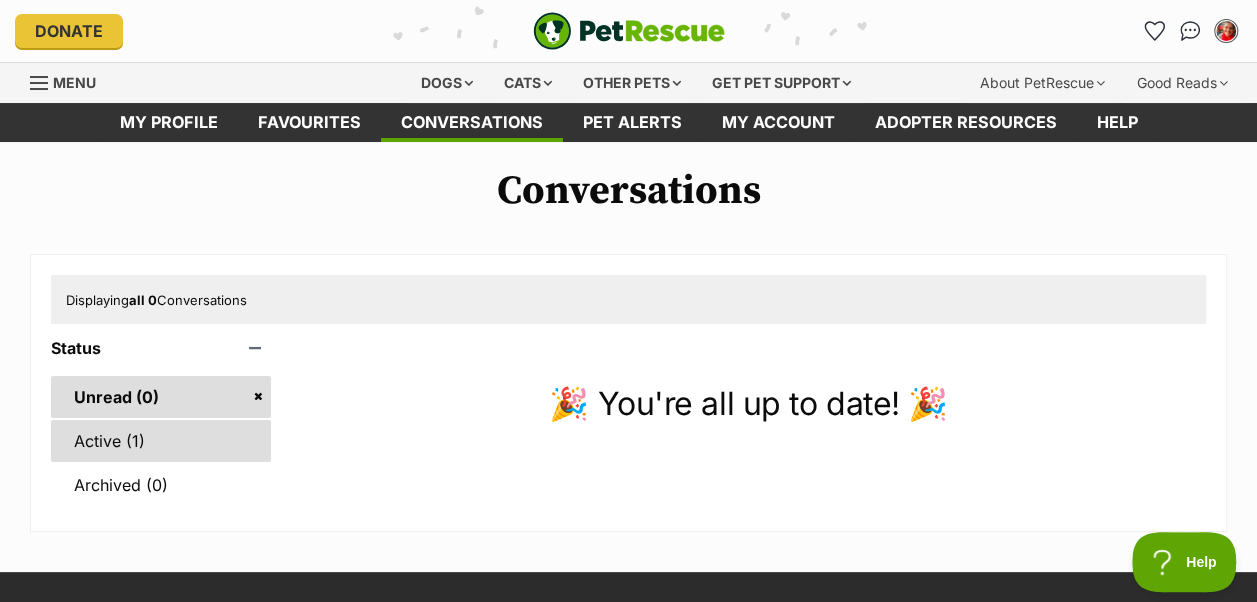 click on "Active (1)" at bounding box center [161, 441] 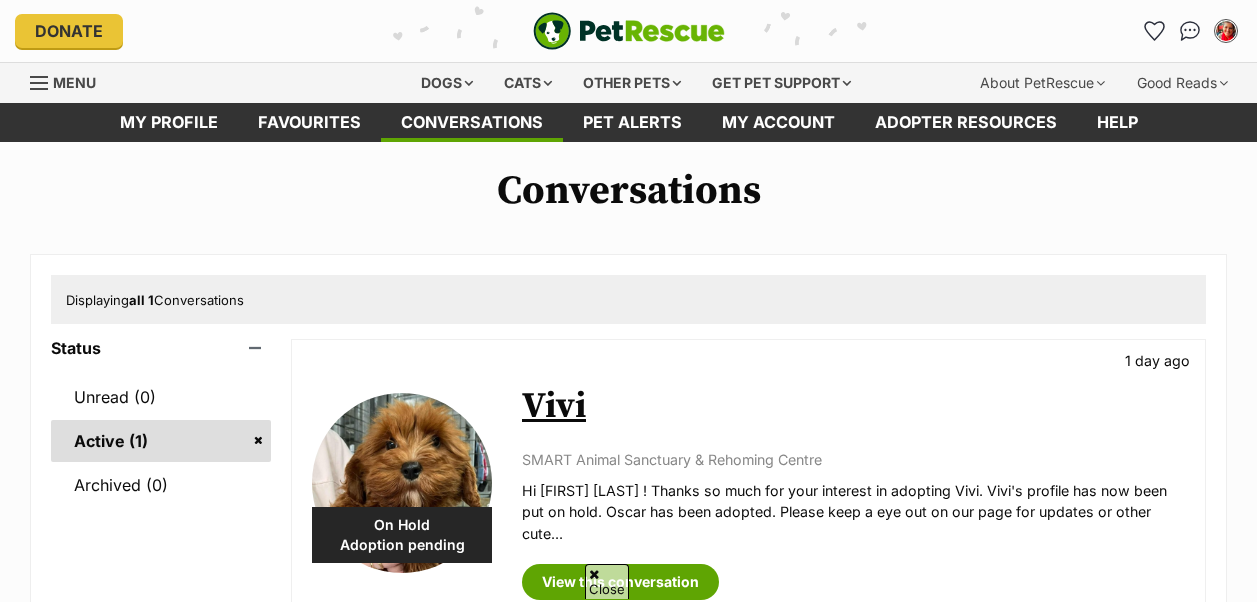scroll, scrollTop: 169, scrollLeft: 0, axis: vertical 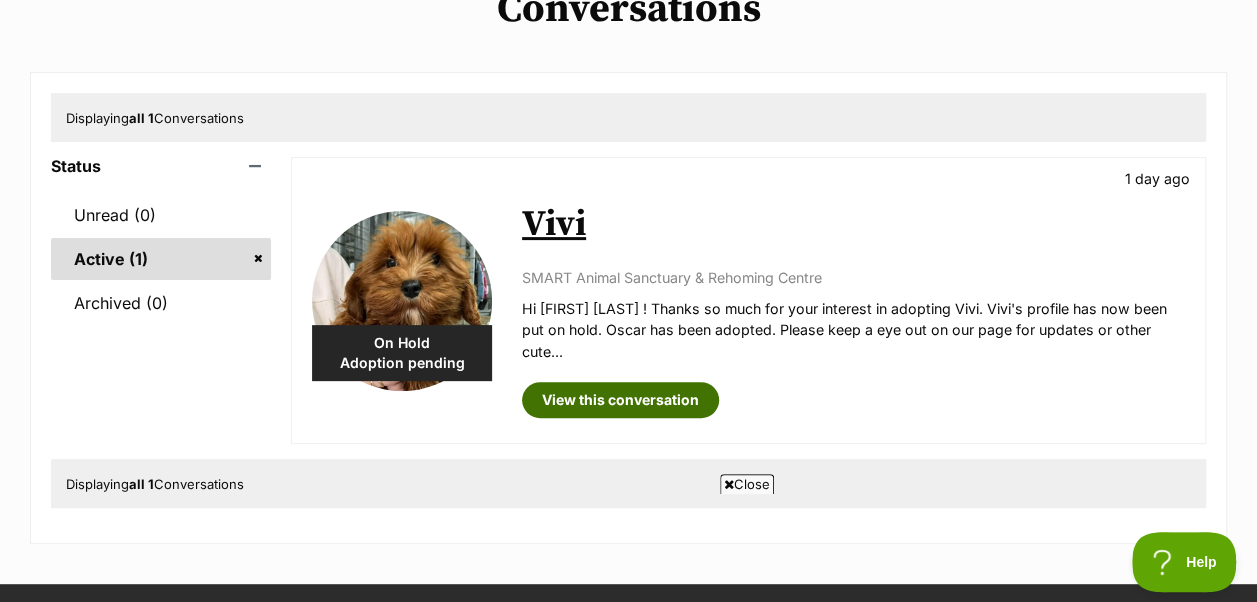 click on "View this conversation" at bounding box center (620, 400) 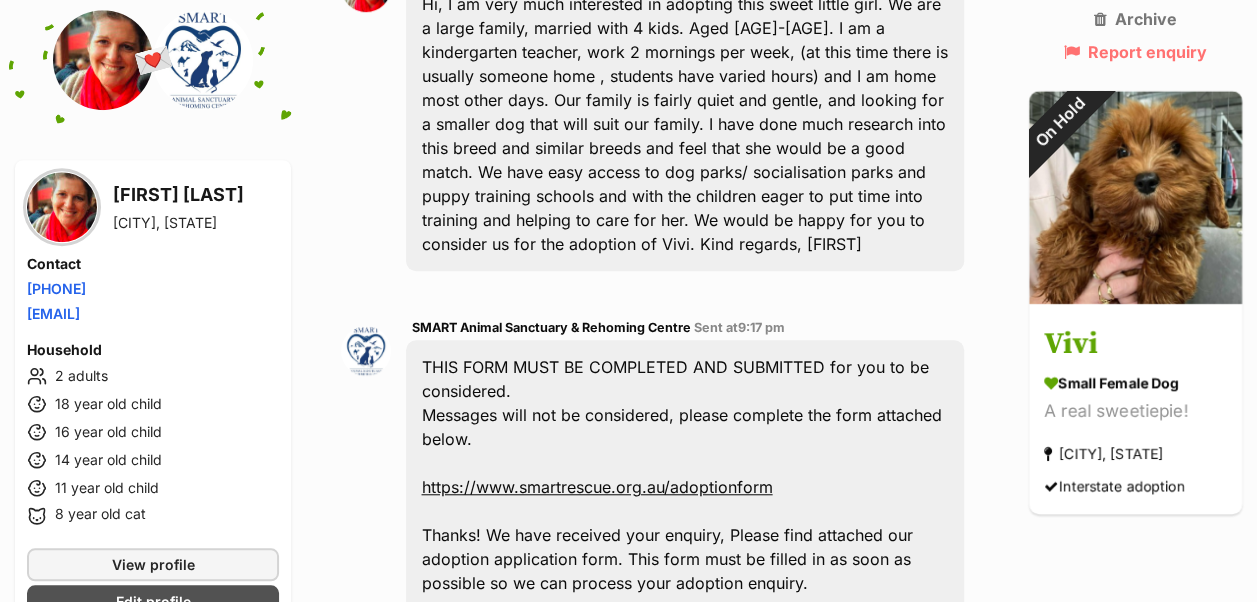 scroll, scrollTop: 0, scrollLeft: 0, axis: both 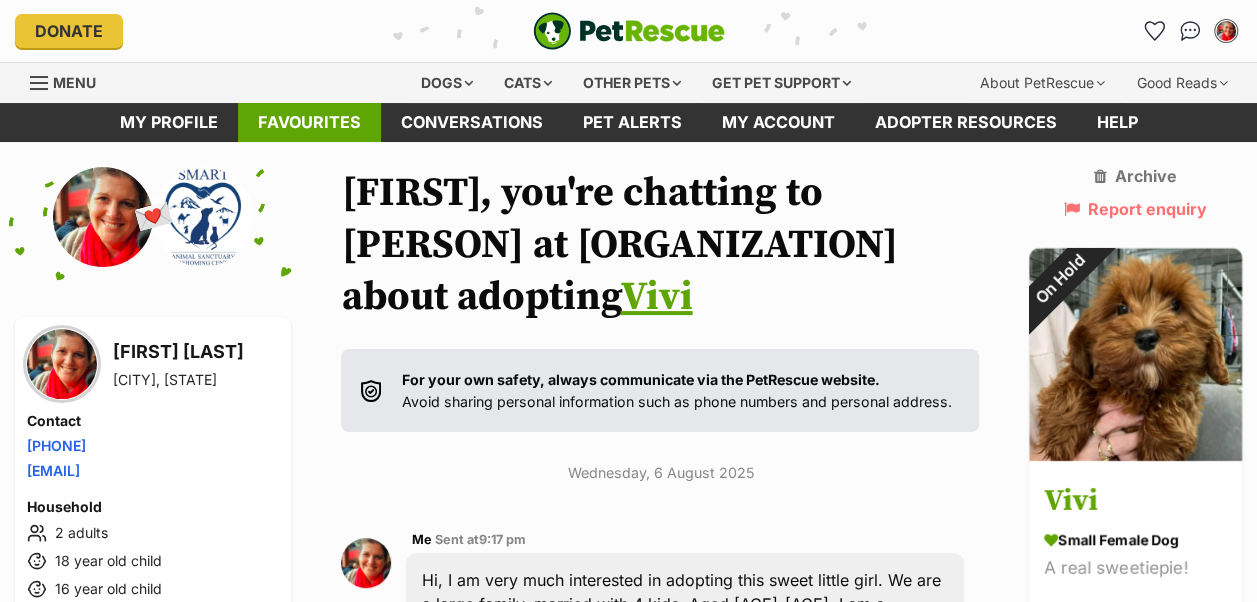 click on "Favourites" at bounding box center [309, 122] 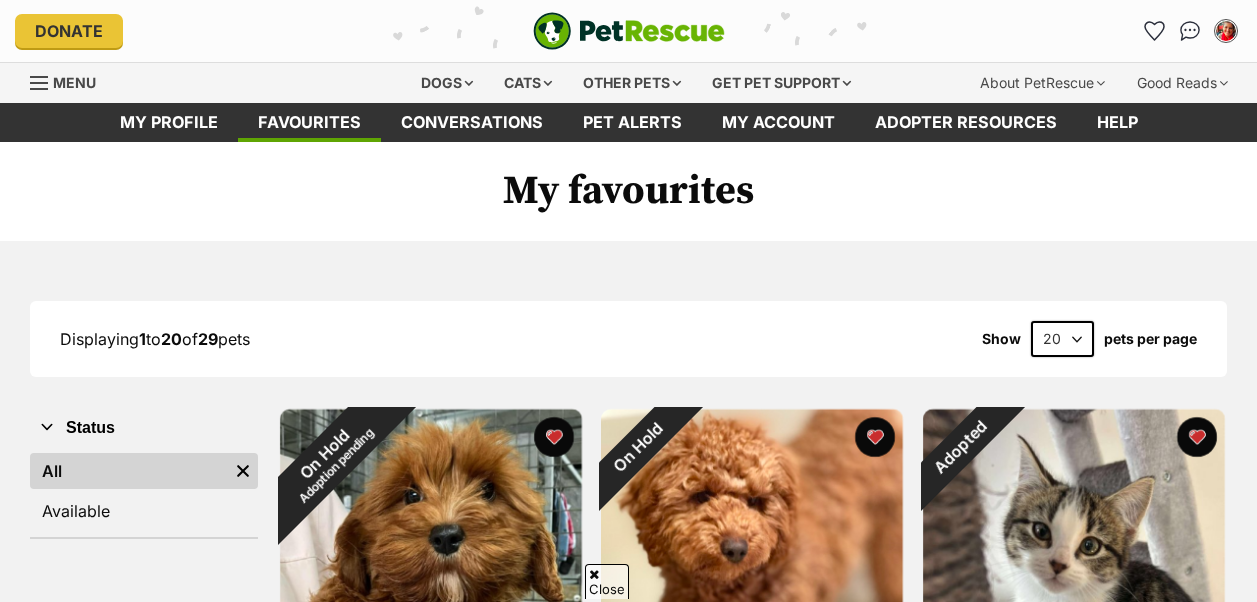 scroll, scrollTop: 293, scrollLeft: 0, axis: vertical 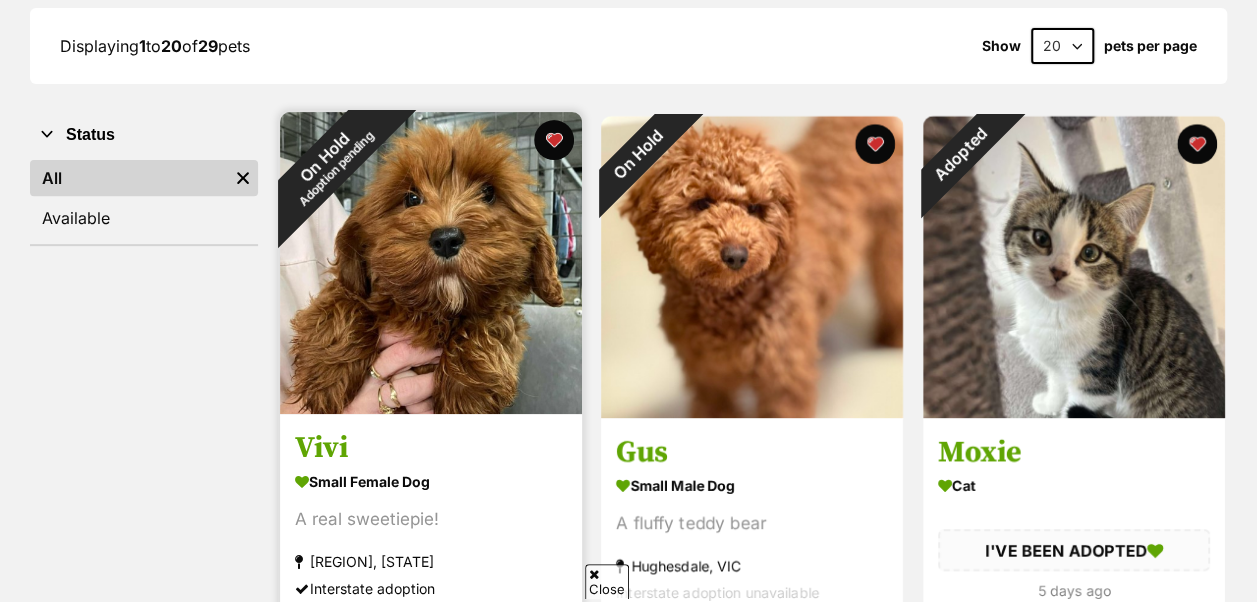 click at bounding box center [431, 263] 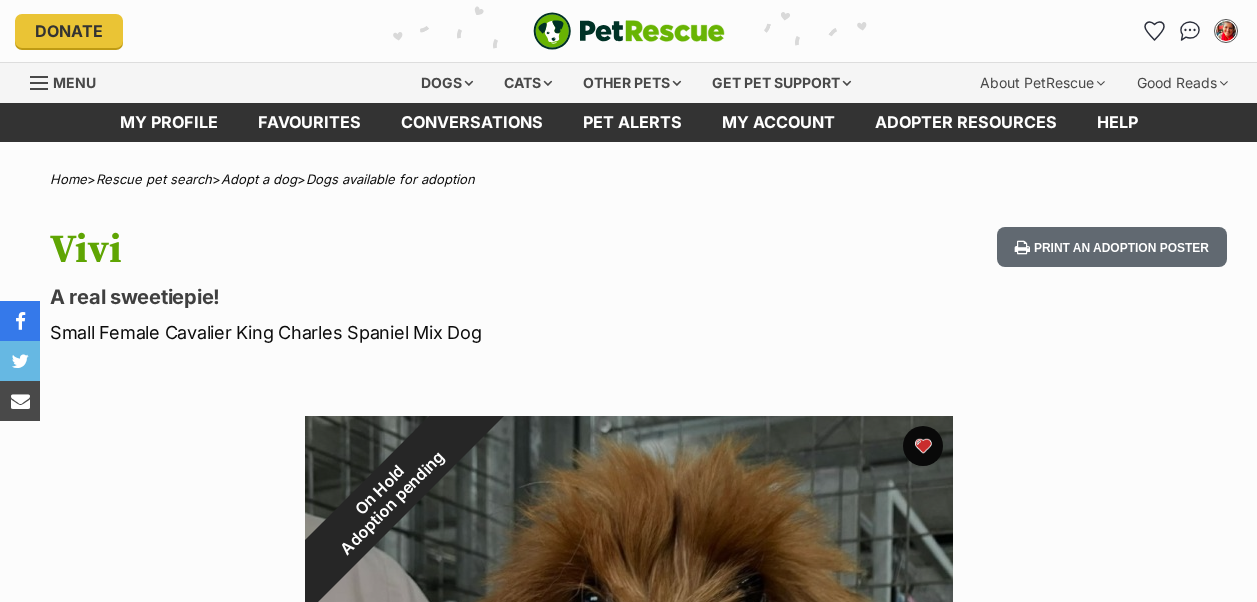 scroll, scrollTop: 0, scrollLeft: 0, axis: both 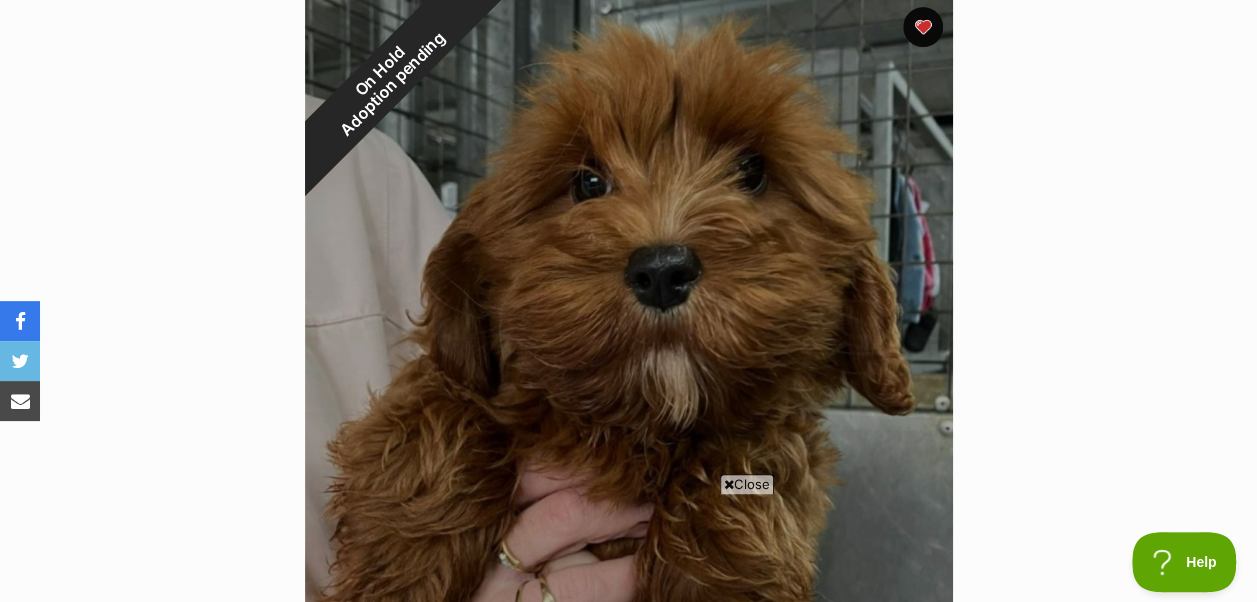 click on "Close" at bounding box center [747, 484] 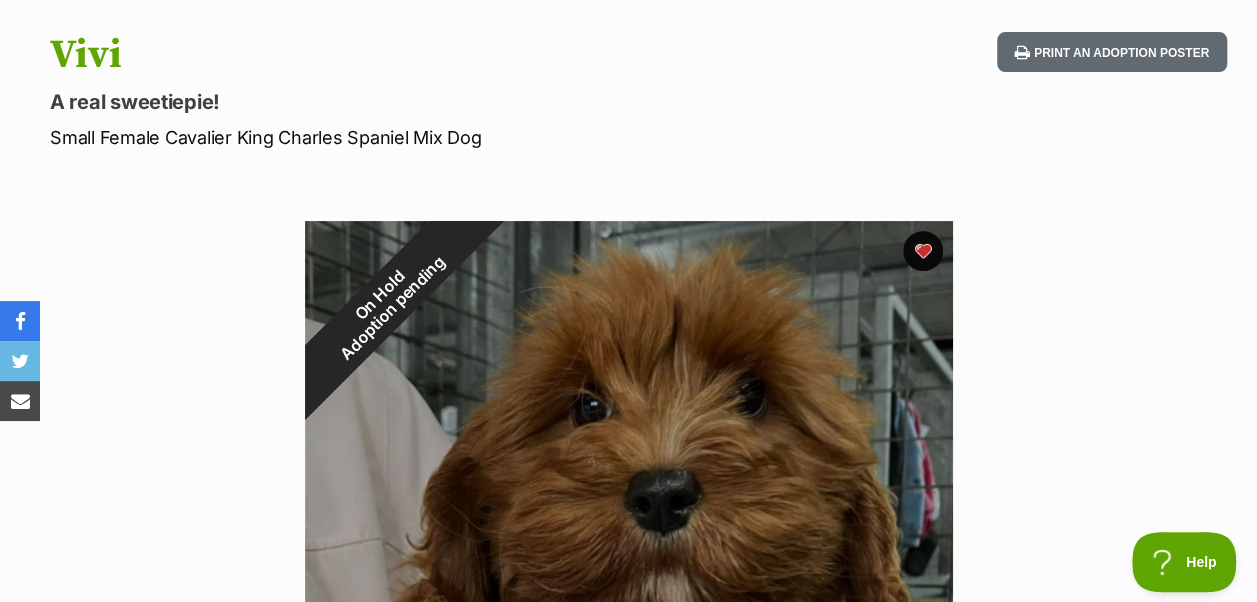 scroll, scrollTop: 447, scrollLeft: 0, axis: vertical 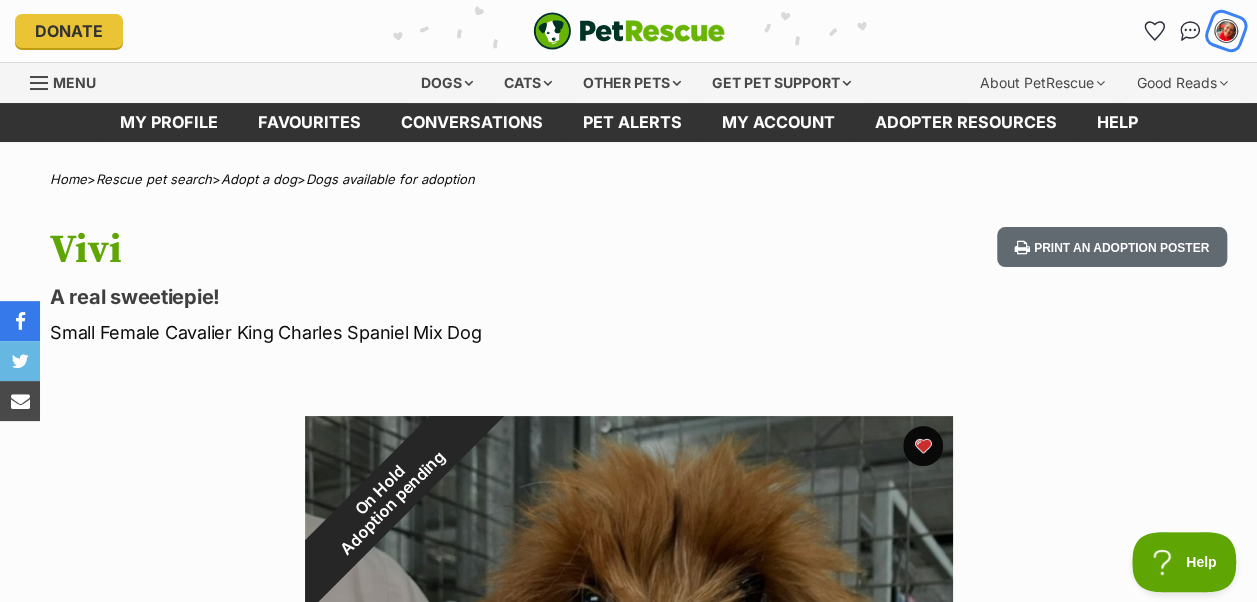 click at bounding box center (1226, 31) 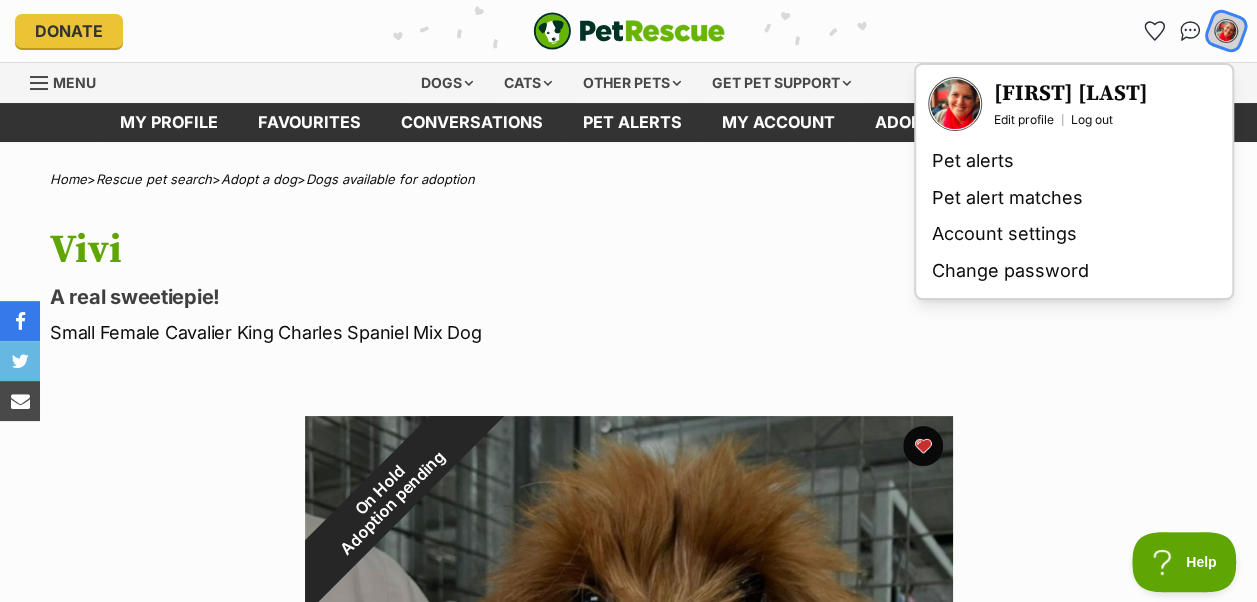 scroll, scrollTop: 0, scrollLeft: 0, axis: both 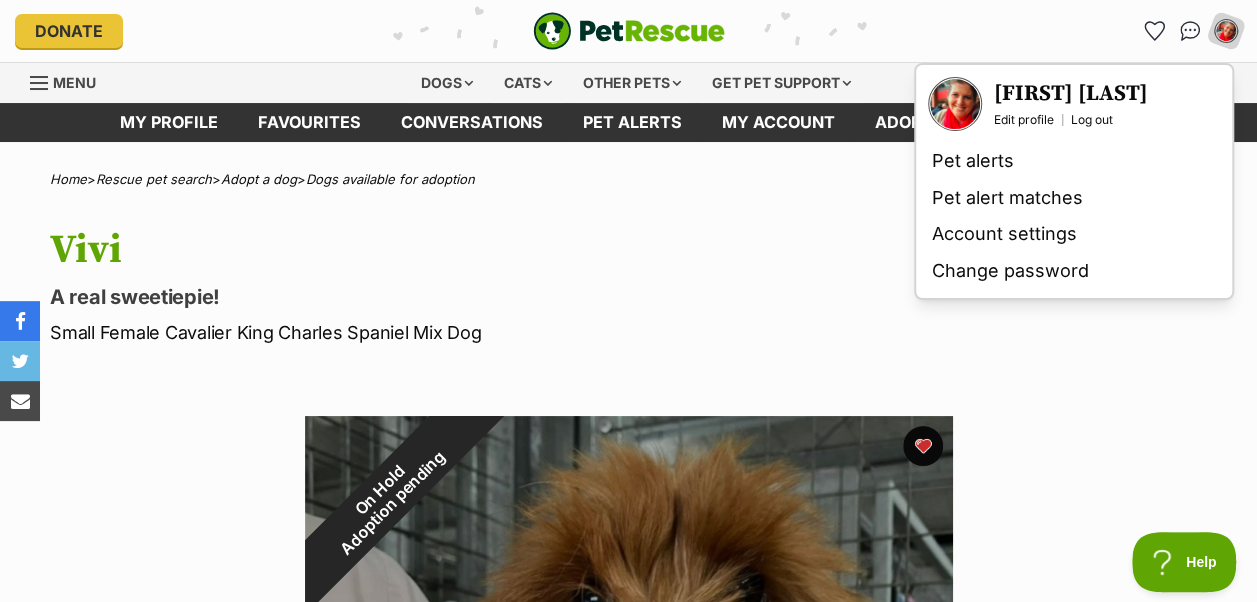 click on "Vivi
A real sweetiepie!
Small Female Cavalier King Charles Spaniel Mix Dog
Print an adoption poster" at bounding box center [628, 286] 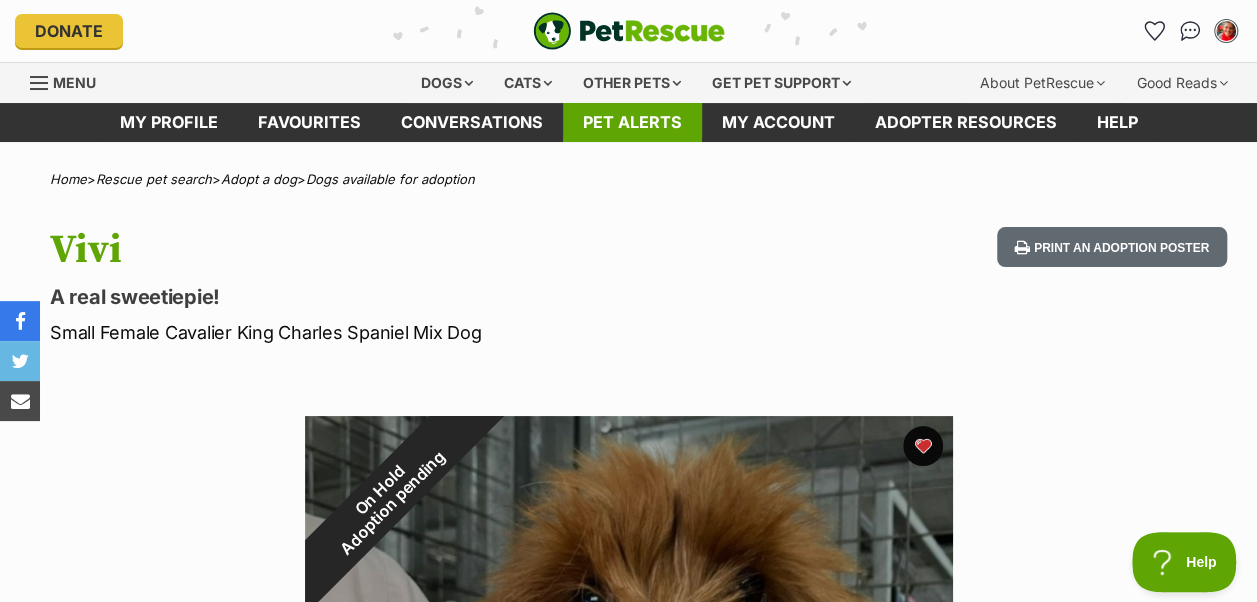 click on "Pet alerts" at bounding box center (632, 122) 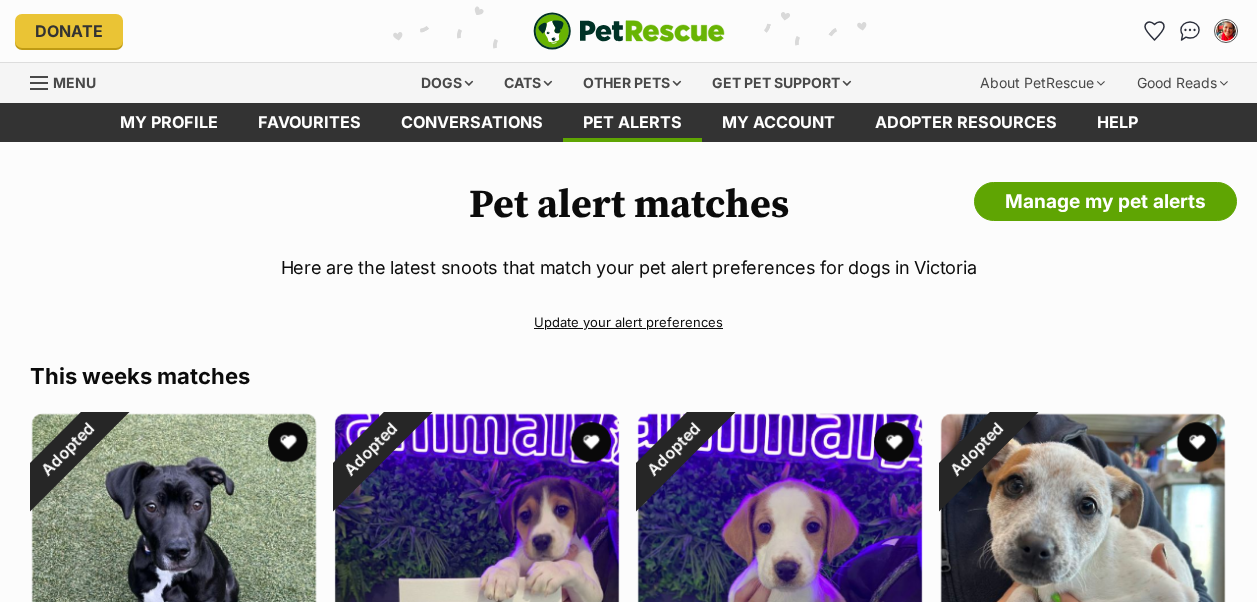 scroll, scrollTop: 0, scrollLeft: 0, axis: both 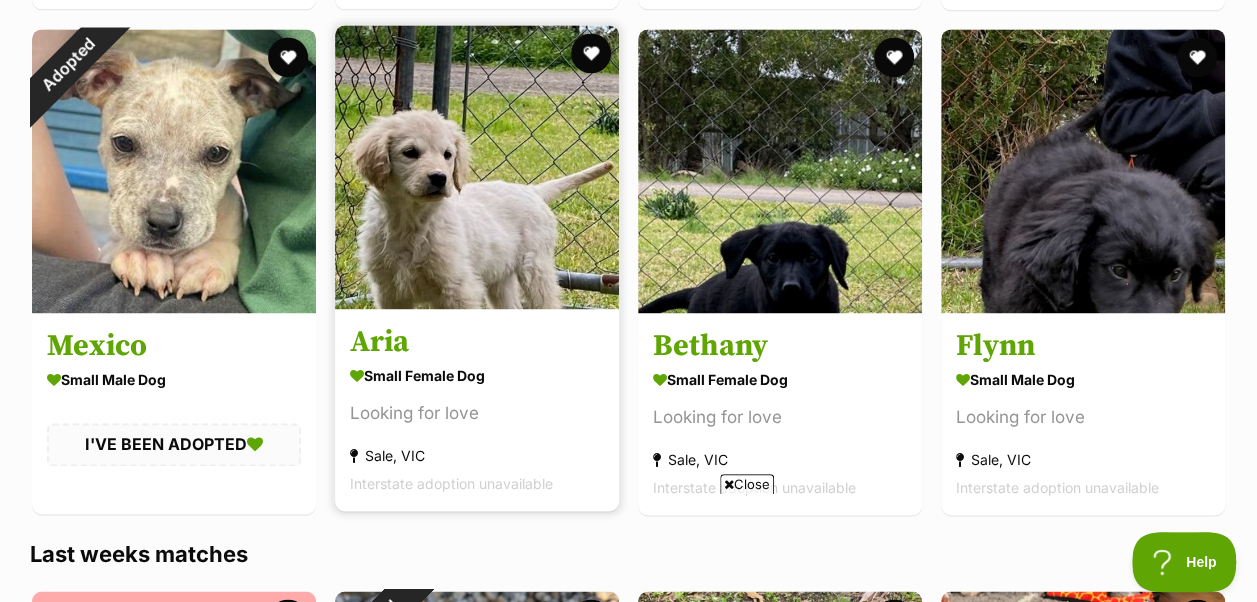 click on "Aria" at bounding box center [477, 342] 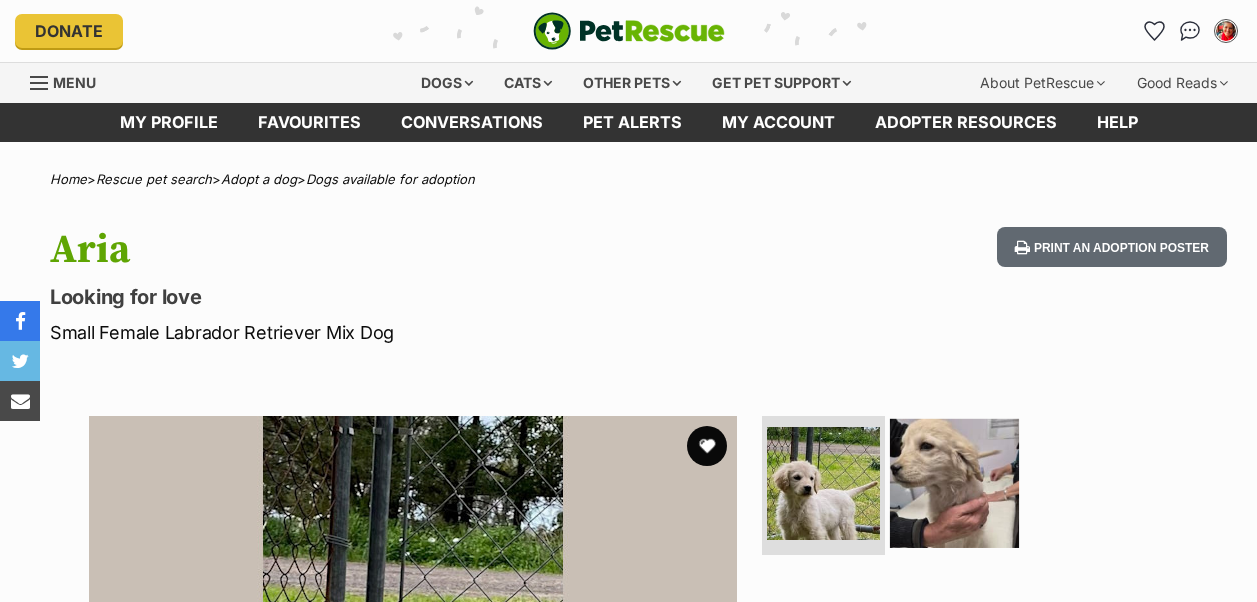 scroll, scrollTop: 0, scrollLeft: 0, axis: both 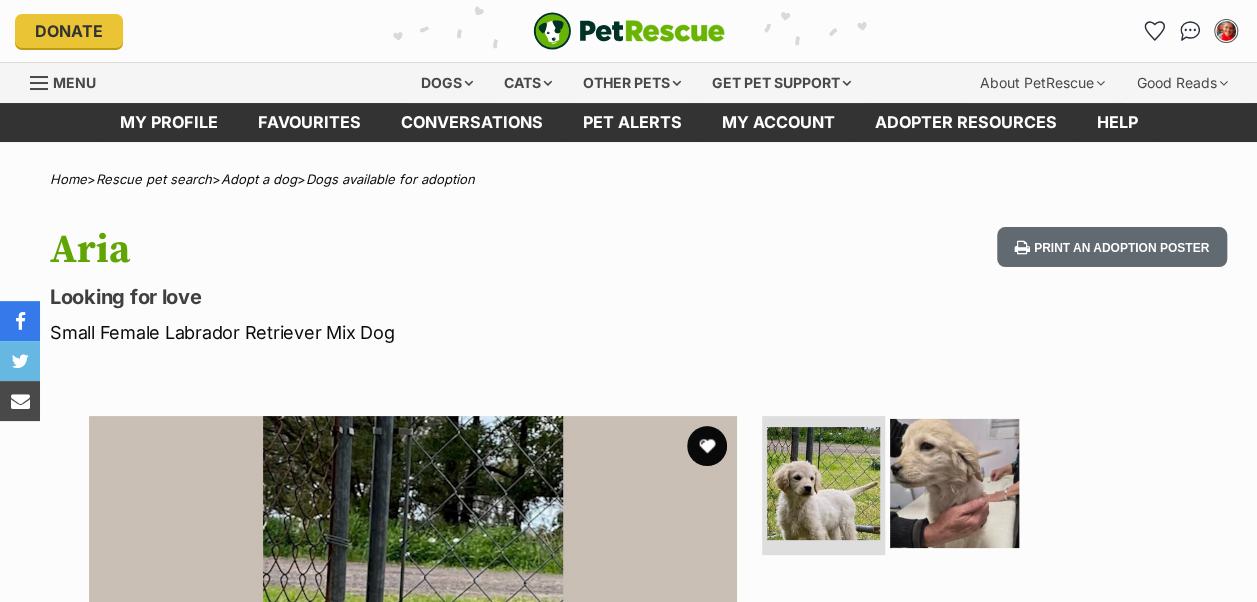 click at bounding box center (954, 482) 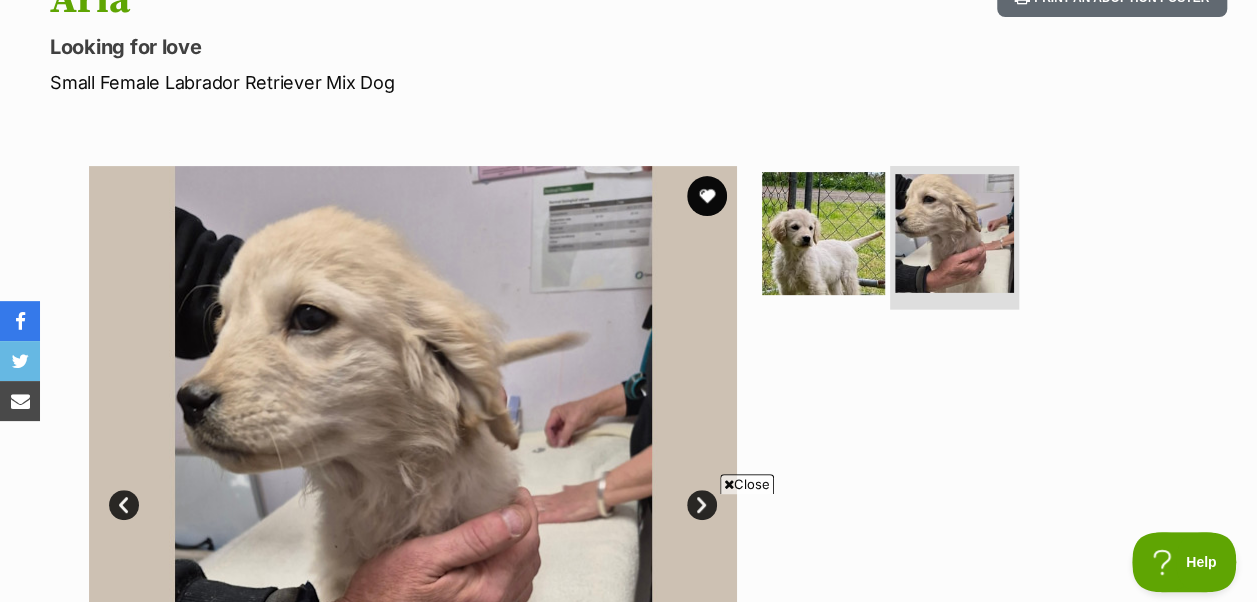 scroll, scrollTop: 0, scrollLeft: 0, axis: both 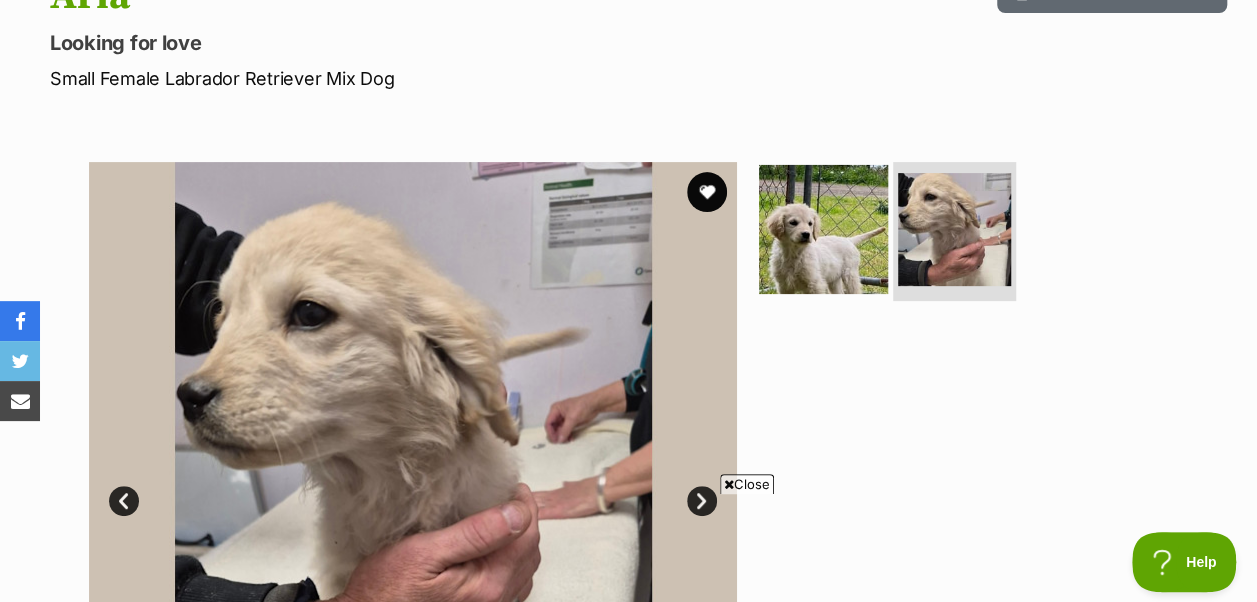 click at bounding box center (823, 228) 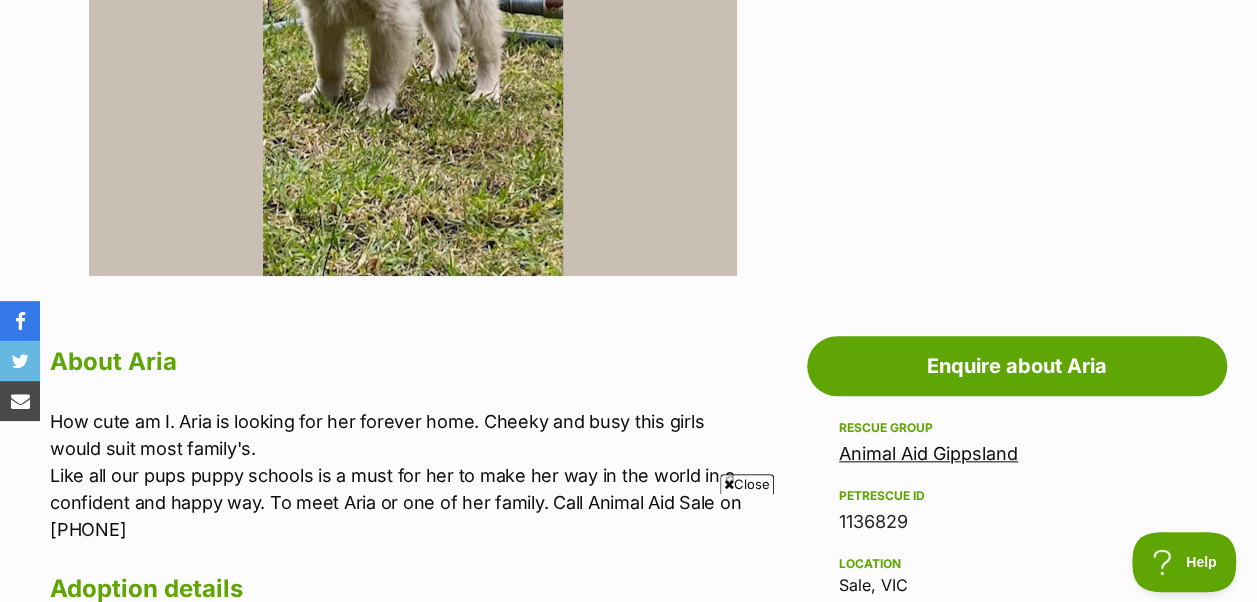 scroll, scrollTop: 902, scrollLeft: 0, axis: vertical 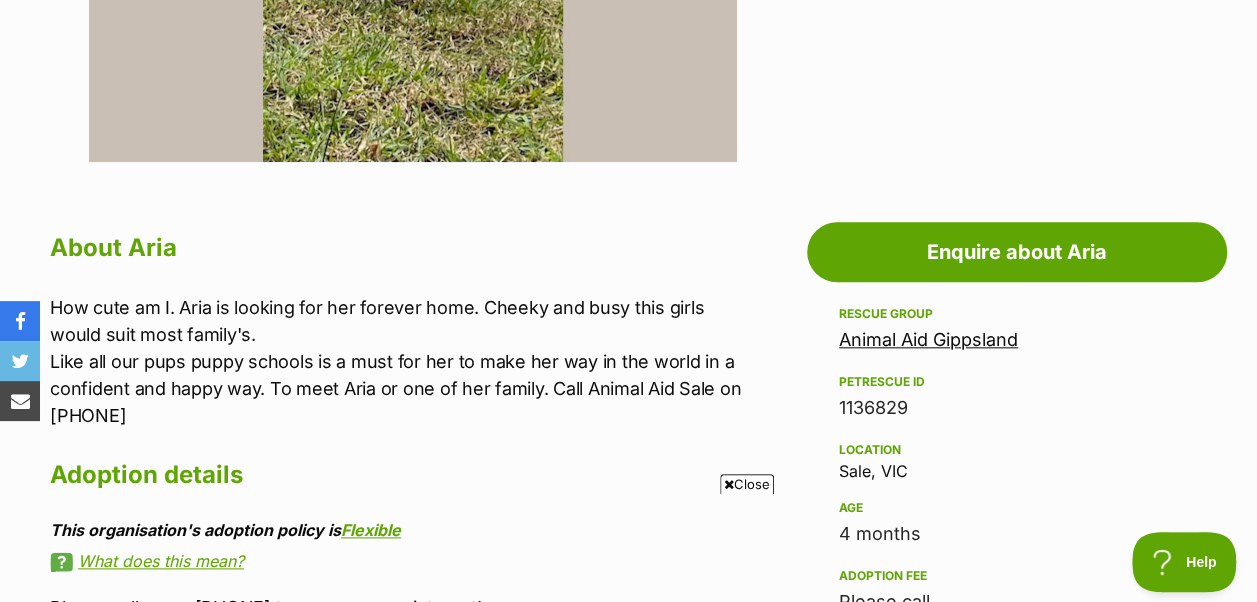 click on "Close" at bounding box center [747, 484] 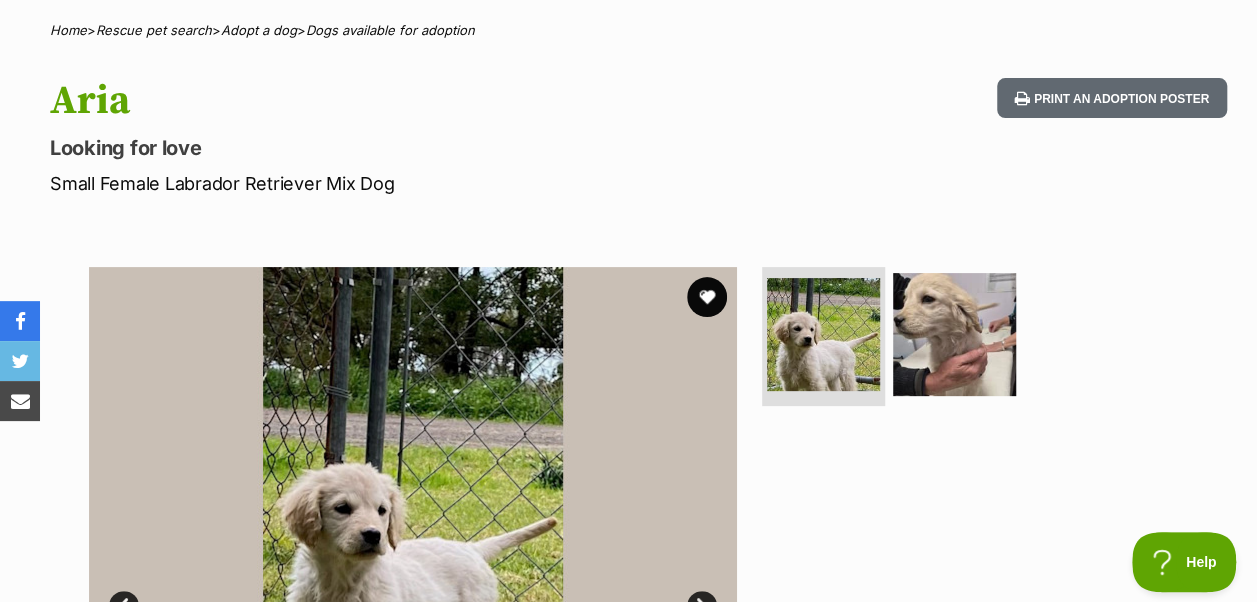 scroll, scrollTop: 137, scrollLeft: 0, axis: vertical 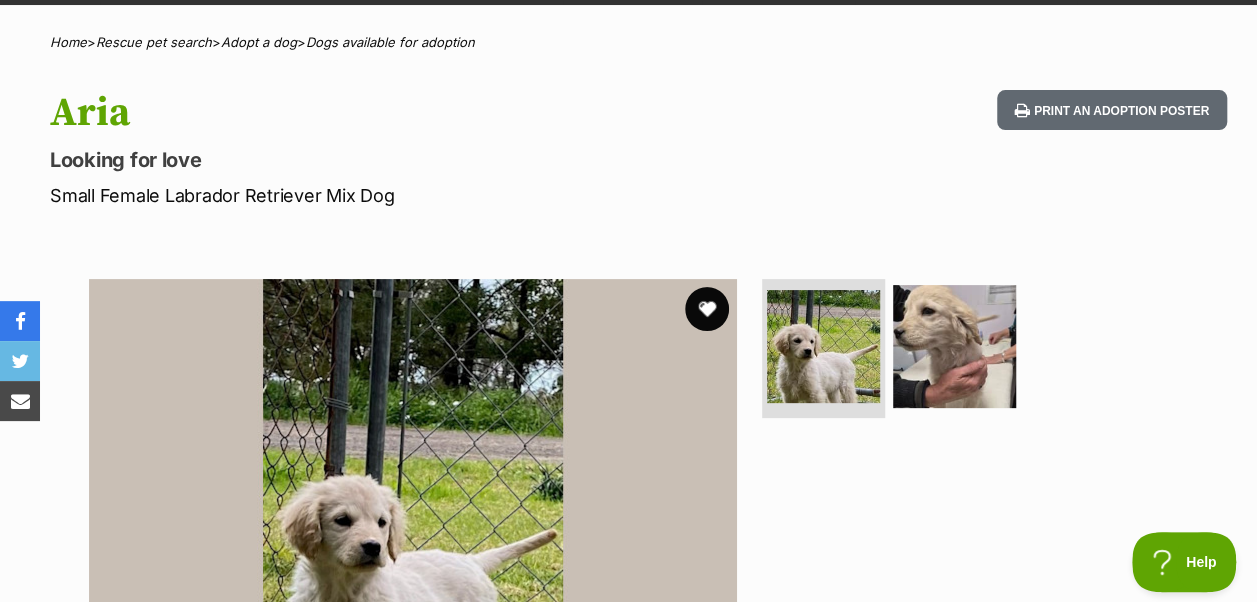 click at bounding box center [707, 309] 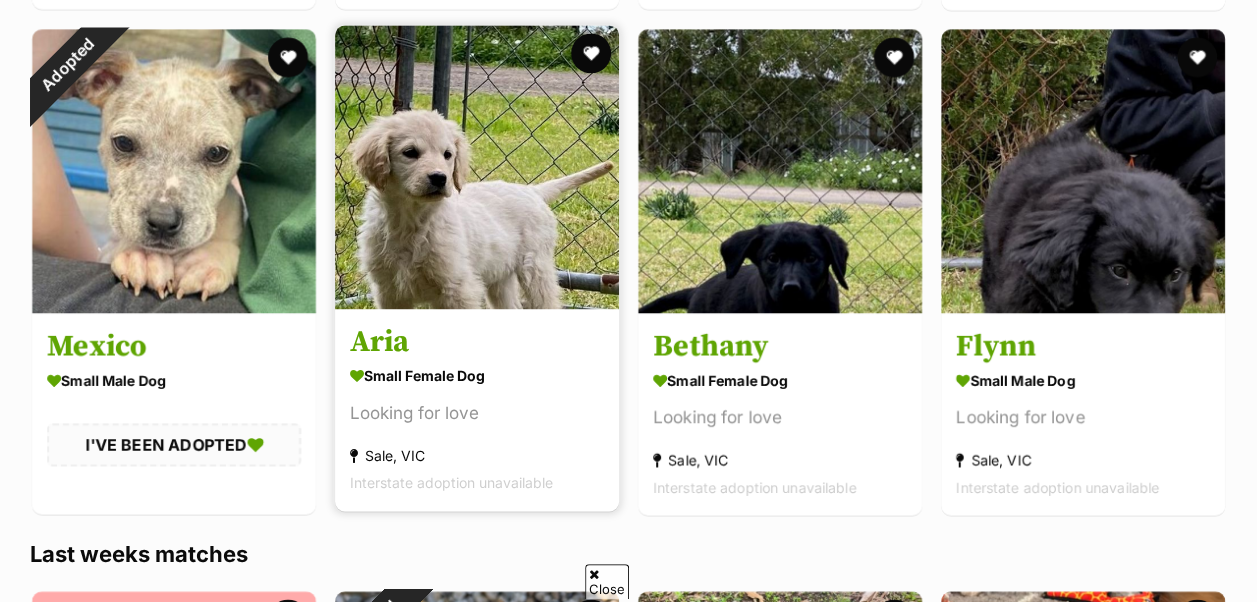 scroll, scrollTop: 1394, scrollLeft: 0, axis: vertical 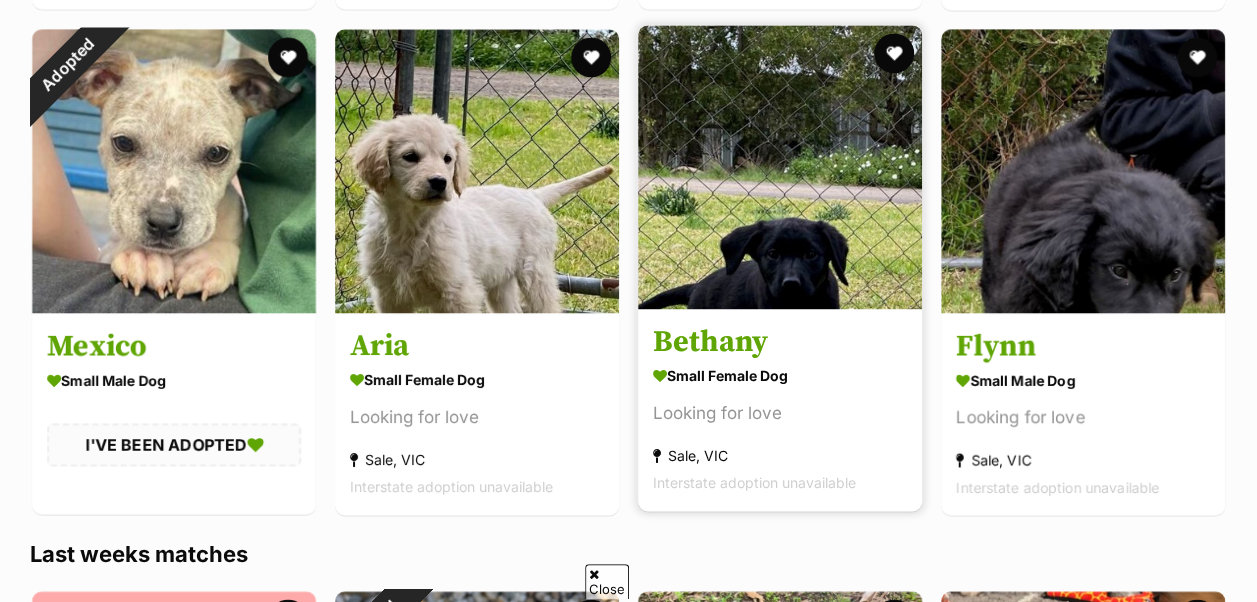 click on "Bethany" at bounding box center [780, 342] 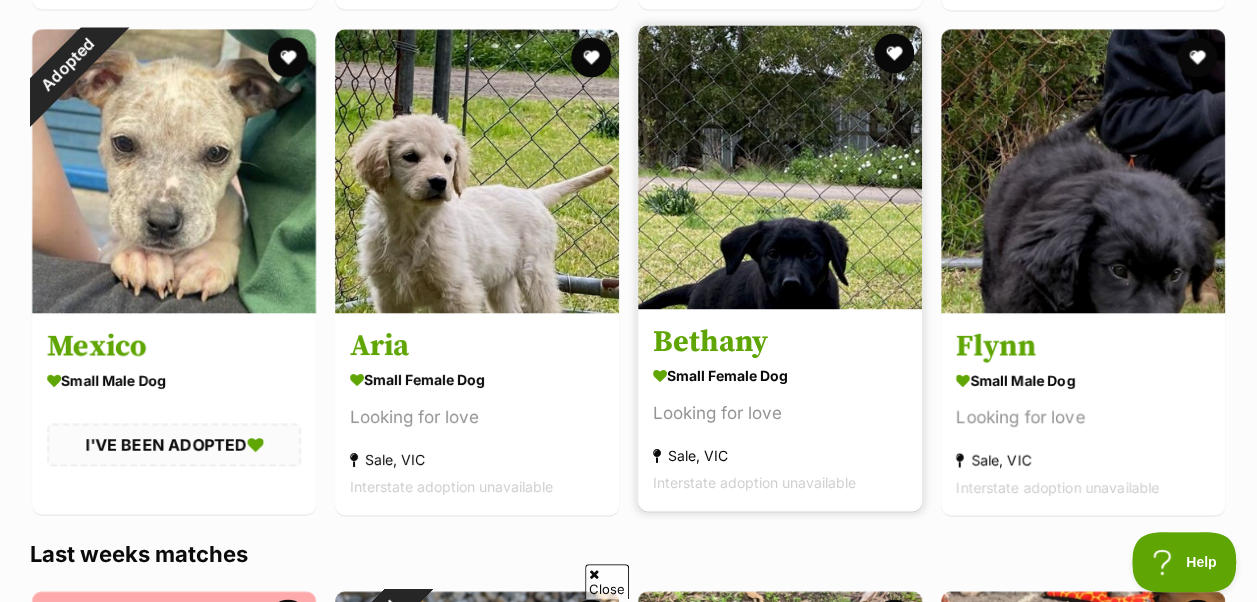 scroll, scrollTop: 0, scrollLeft: 0, axis: both 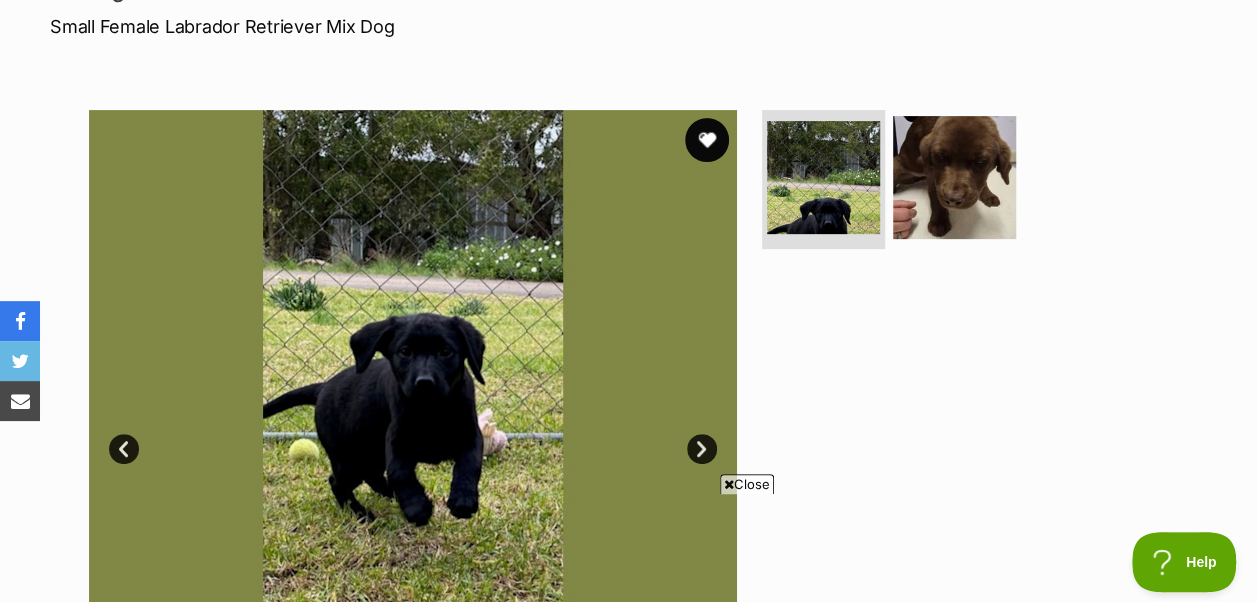 click at bounding box center [707, 140] 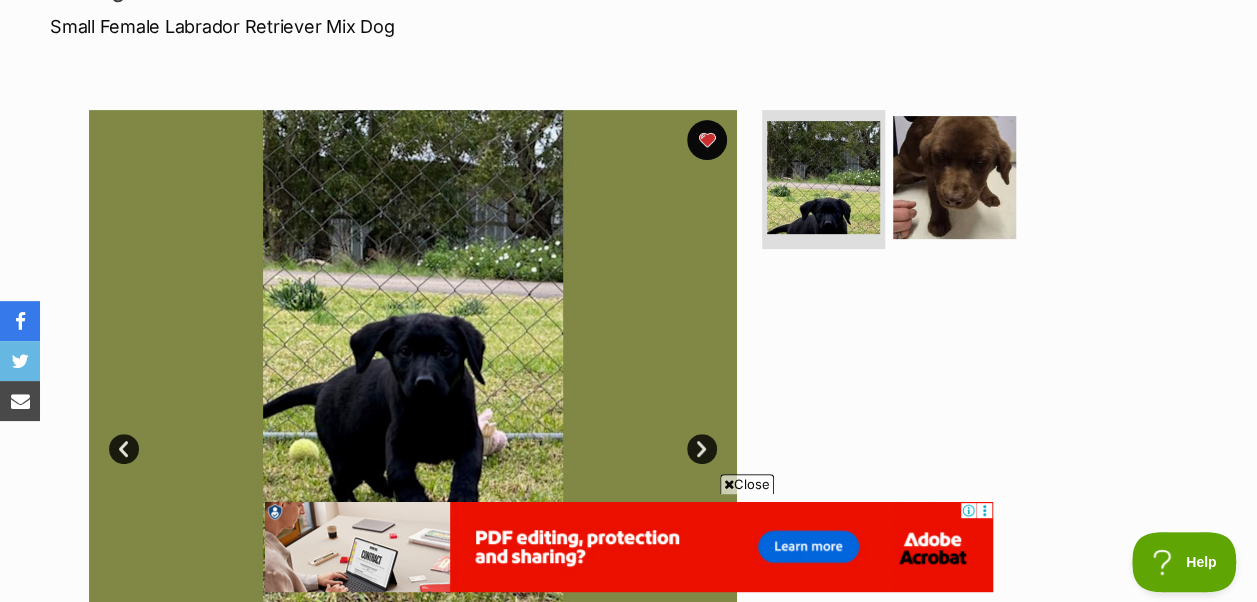 scroll, scrollTop: 321, scrollLeft: 0, axis: vertical 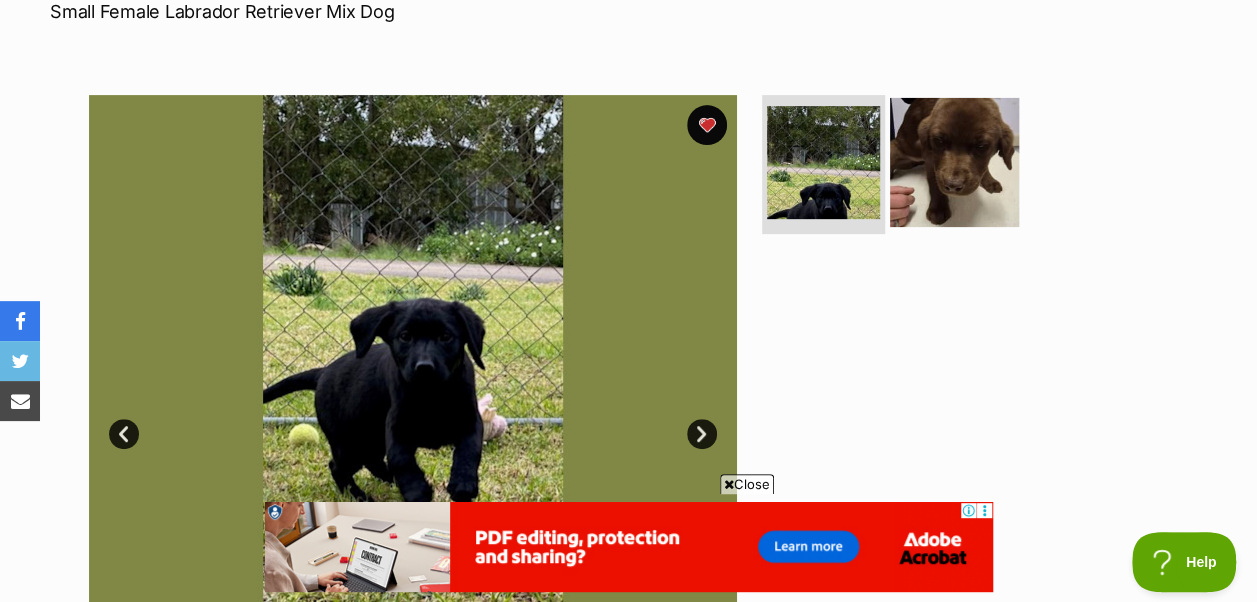 click at bounding box center (954, 161) 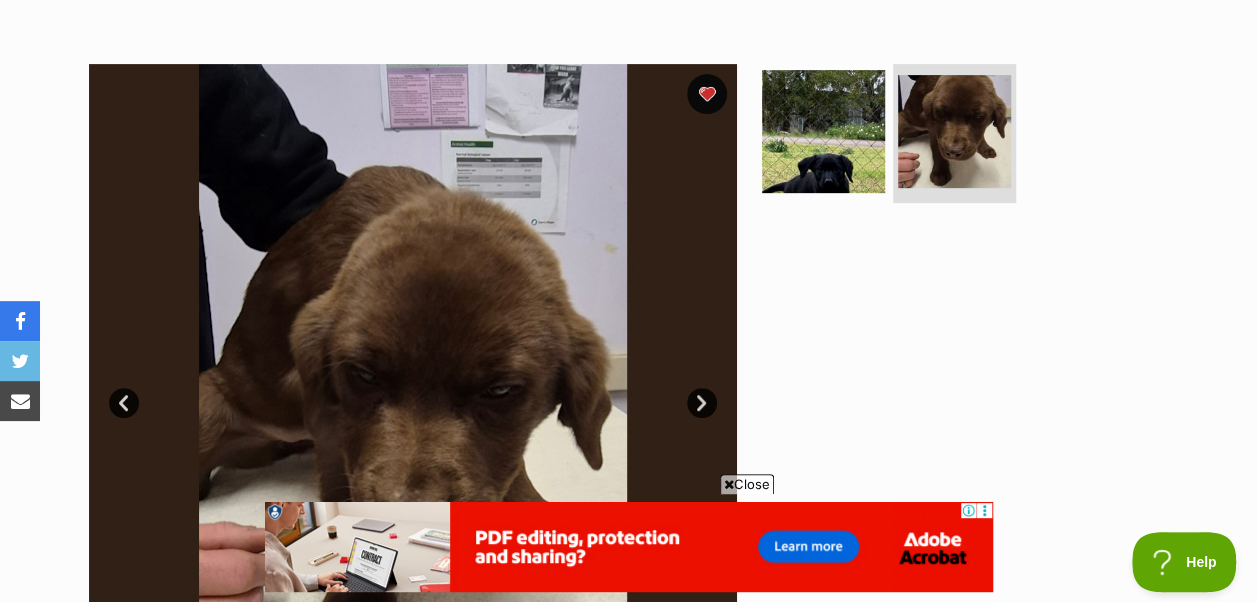 scroll, scrollTop: 537, scrollLeft: 0, axis: vertical 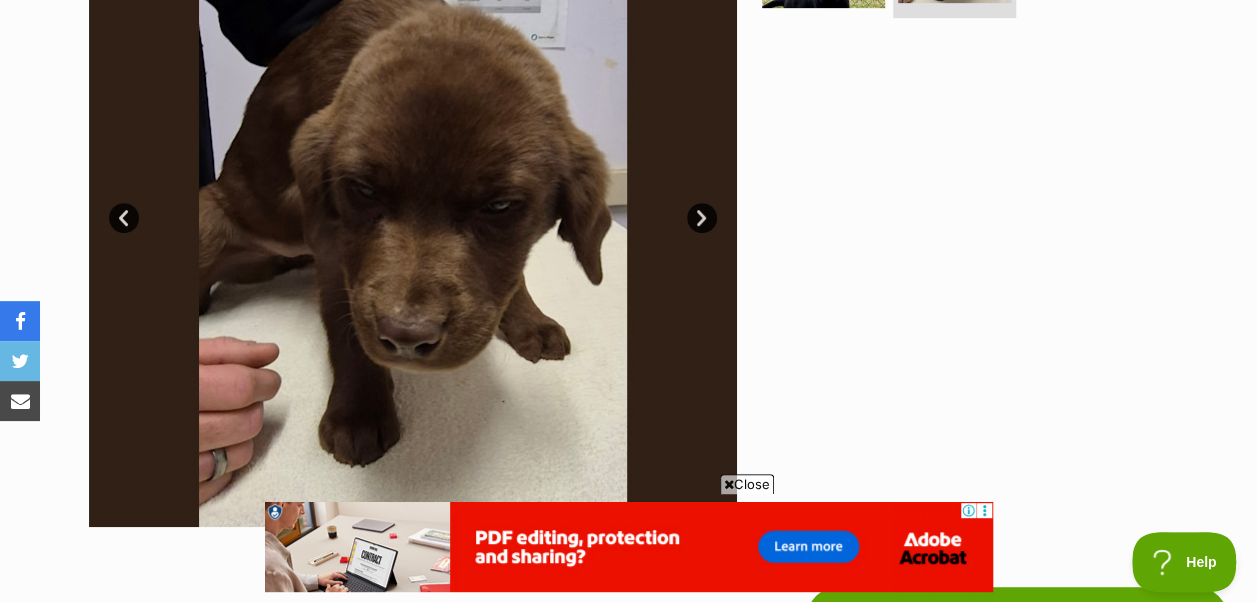 click on "Close" at bounding box center [747, 484] 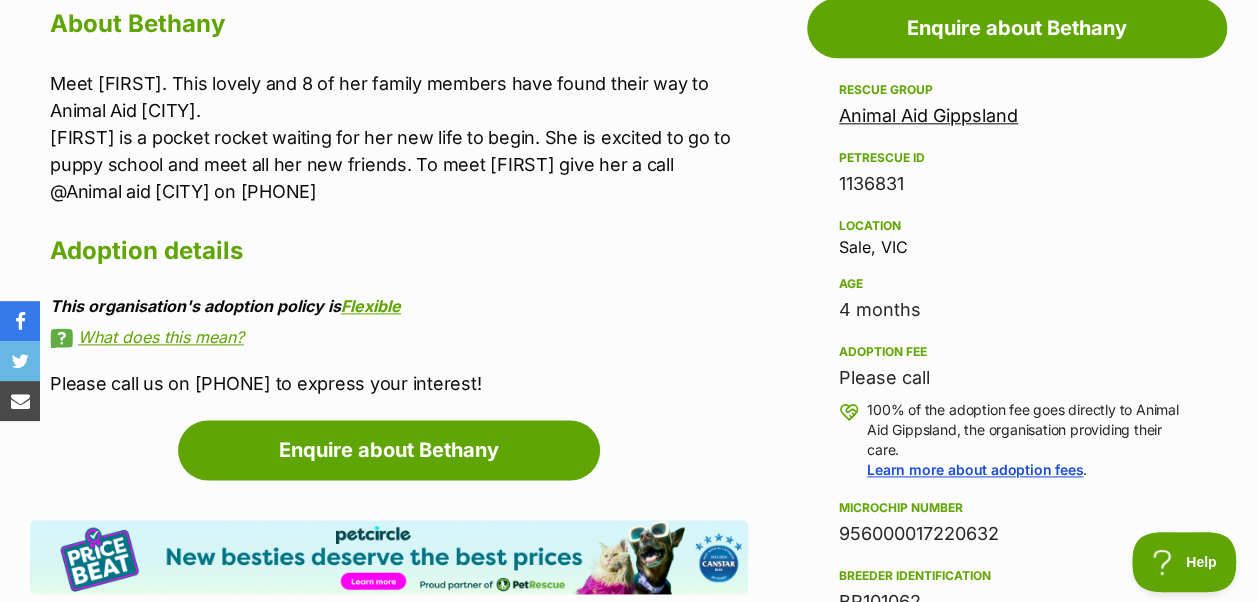scroll, scrollTop: 1127, scrollLeft: 0, axis: vertical 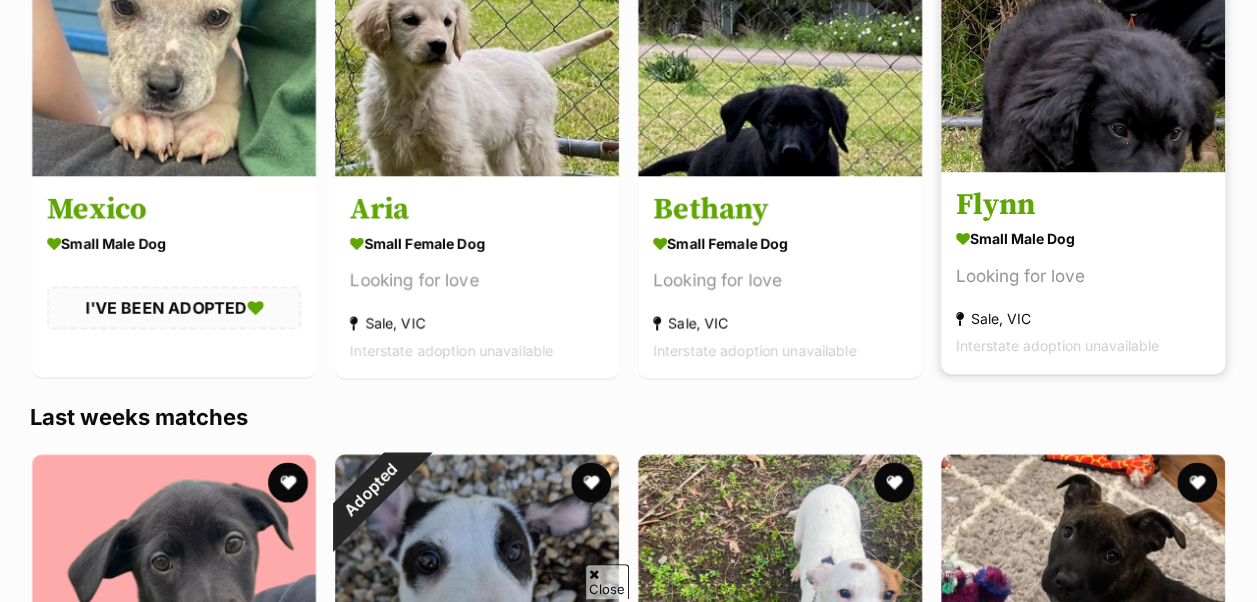 click on "small male Dog" at bounding box center [1083, 238] 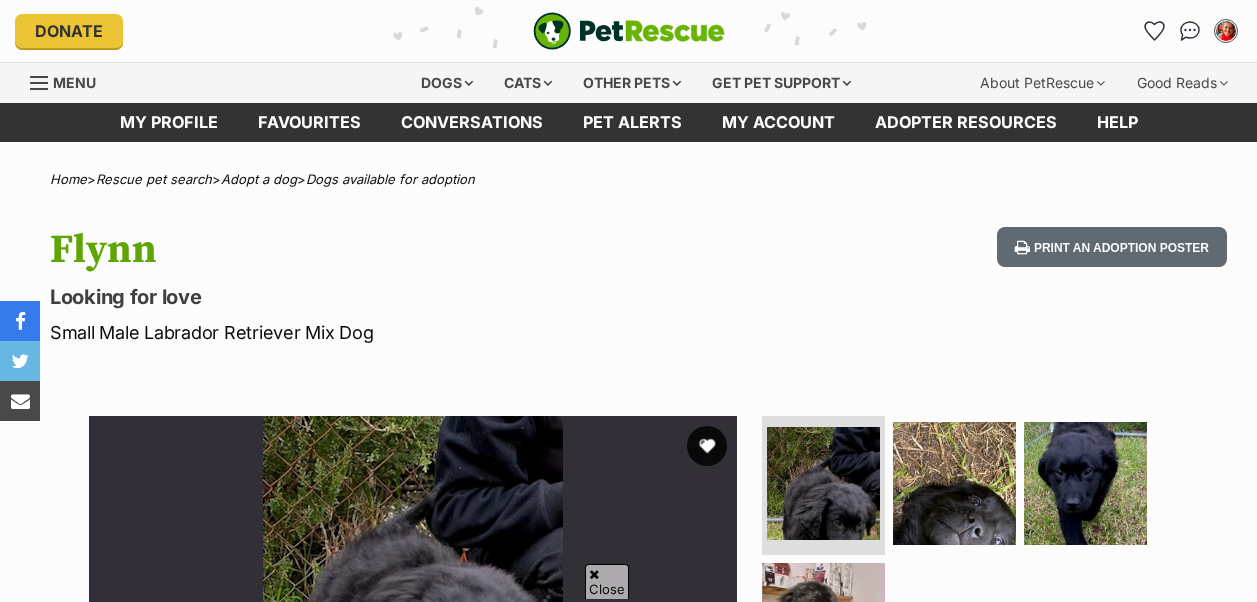 scroll, scrollTop: 290, scrollLeft: 0, axis: vertical 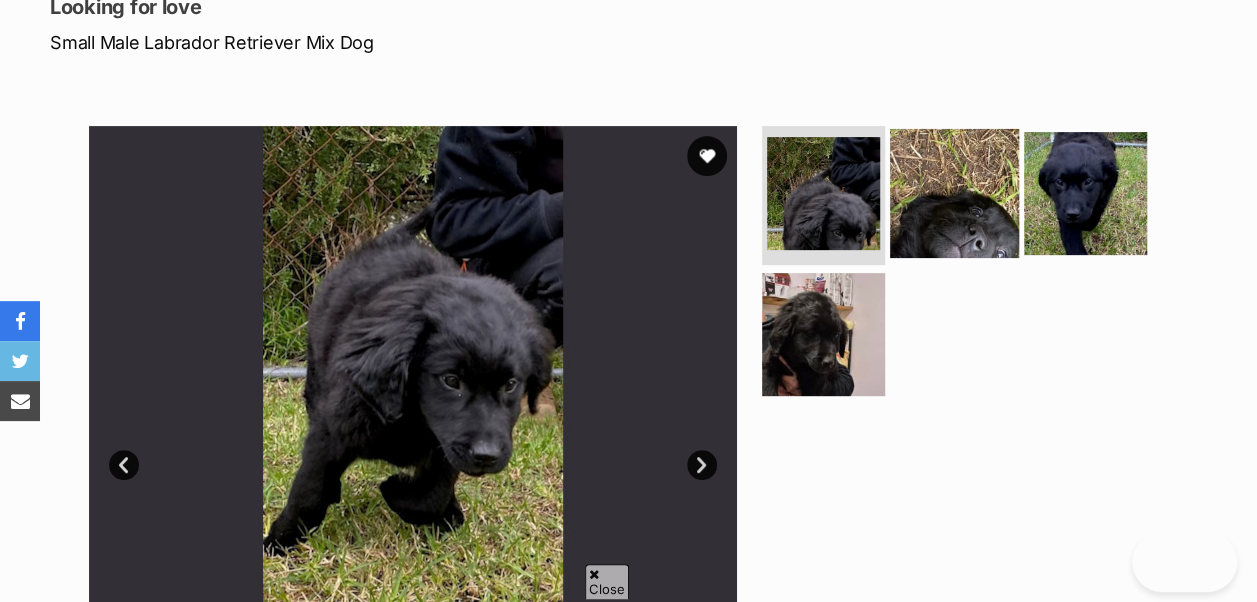 click at bounding box center (954, 192) 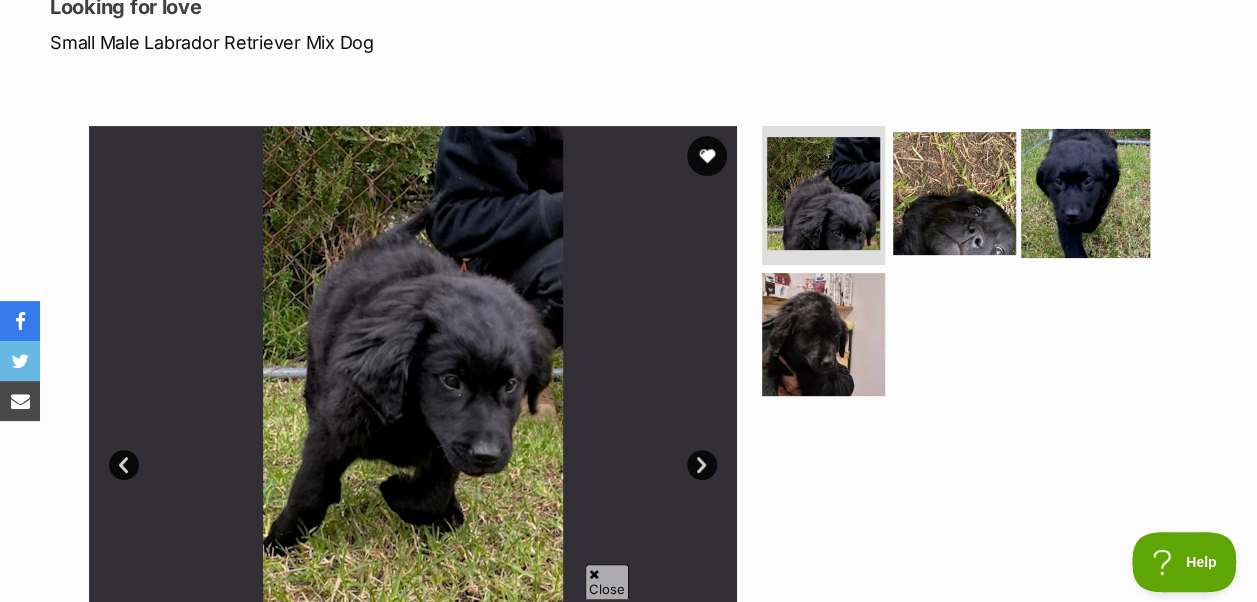 scroll, scrollTop: 0, scrollLeft: 0, axis: both 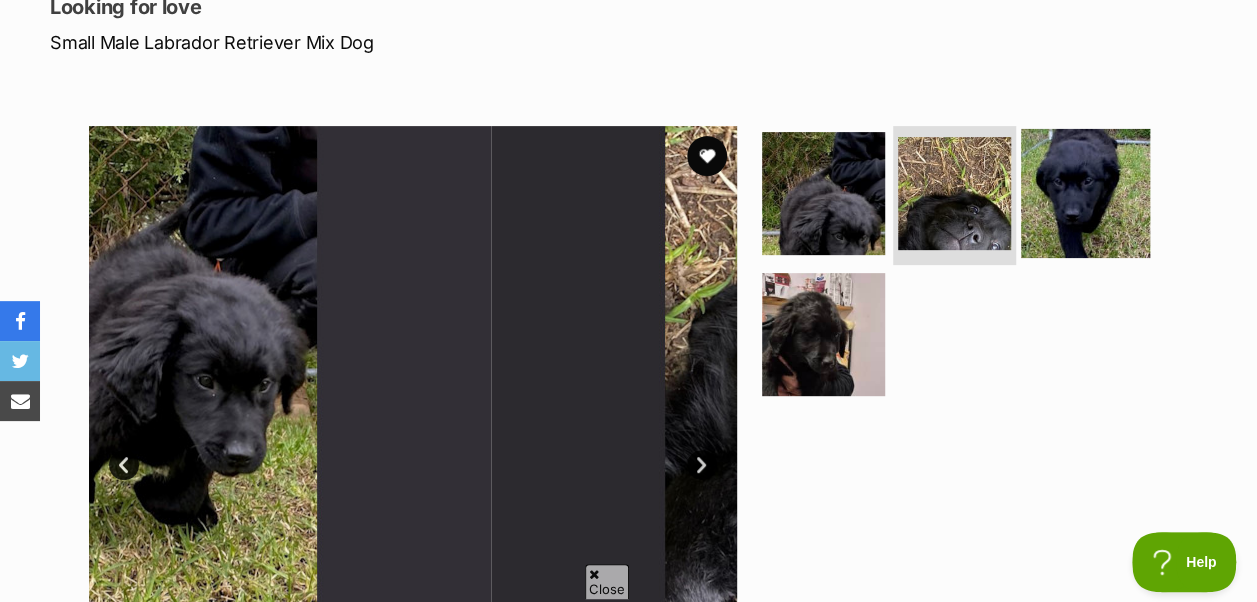 click at bounding box center [1085, 192] 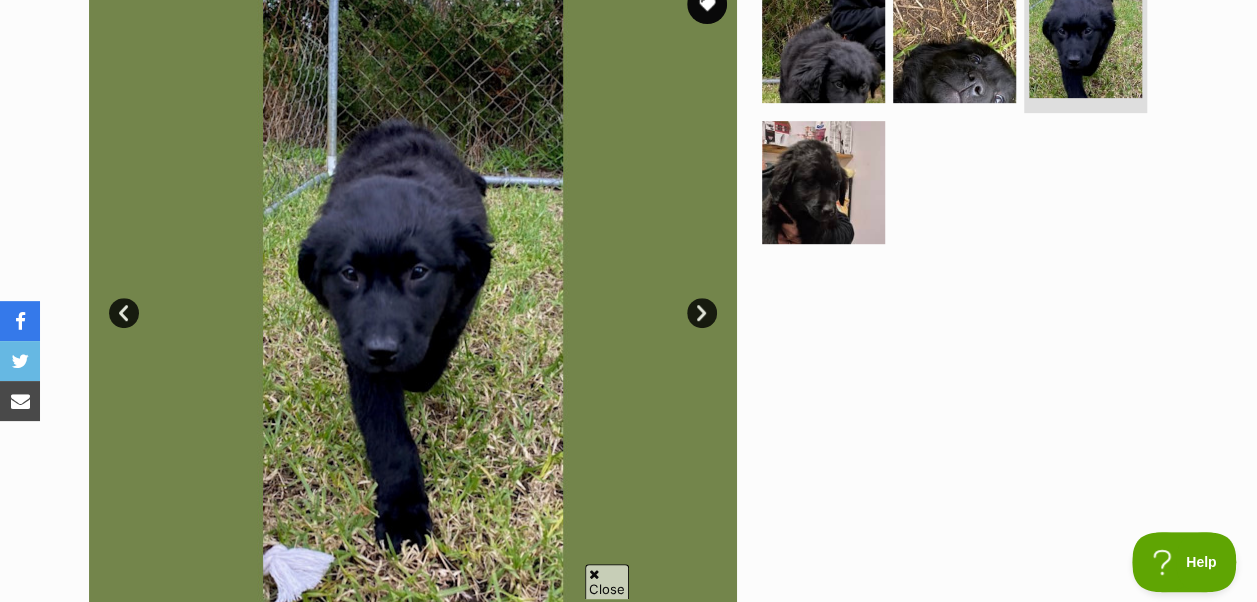 scroll, scrollTop: 444, scrollLeft: 0, axis: vertical 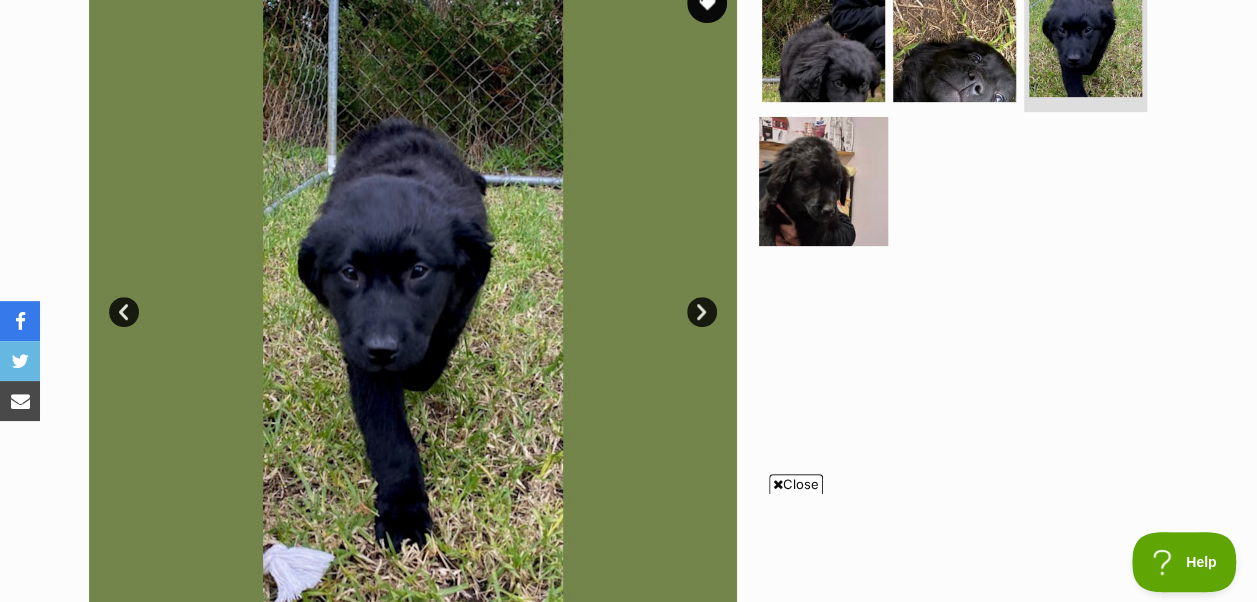 click at bounding box center [823, 181] 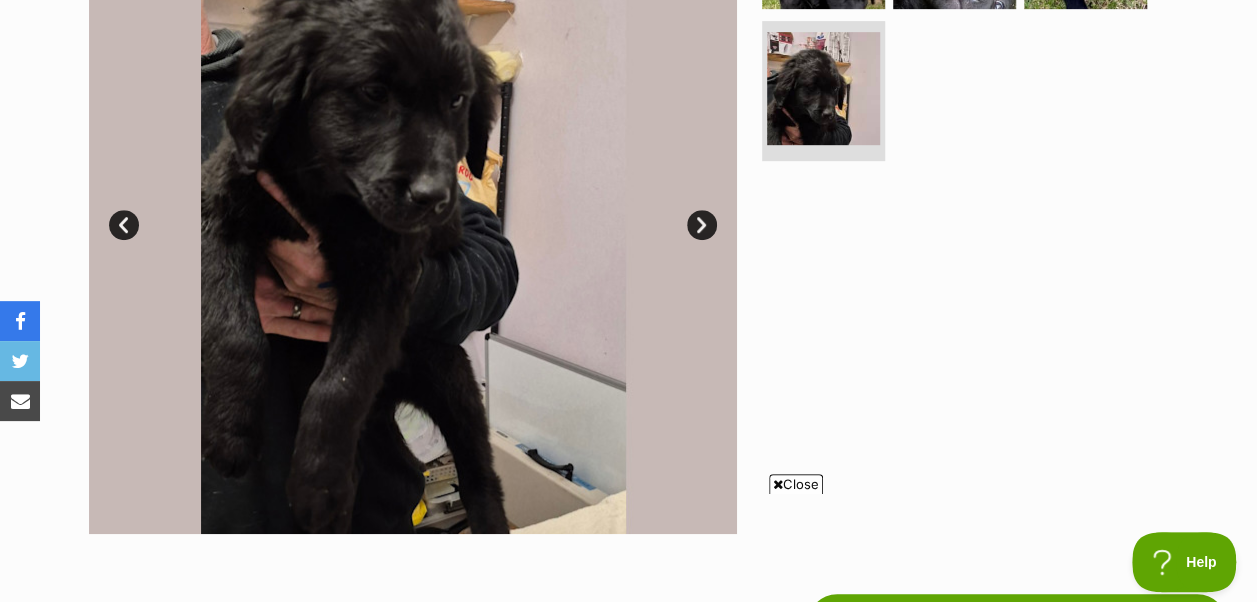 scroll, scrollTop: 531, scrollLeft: 0, axis: vertical 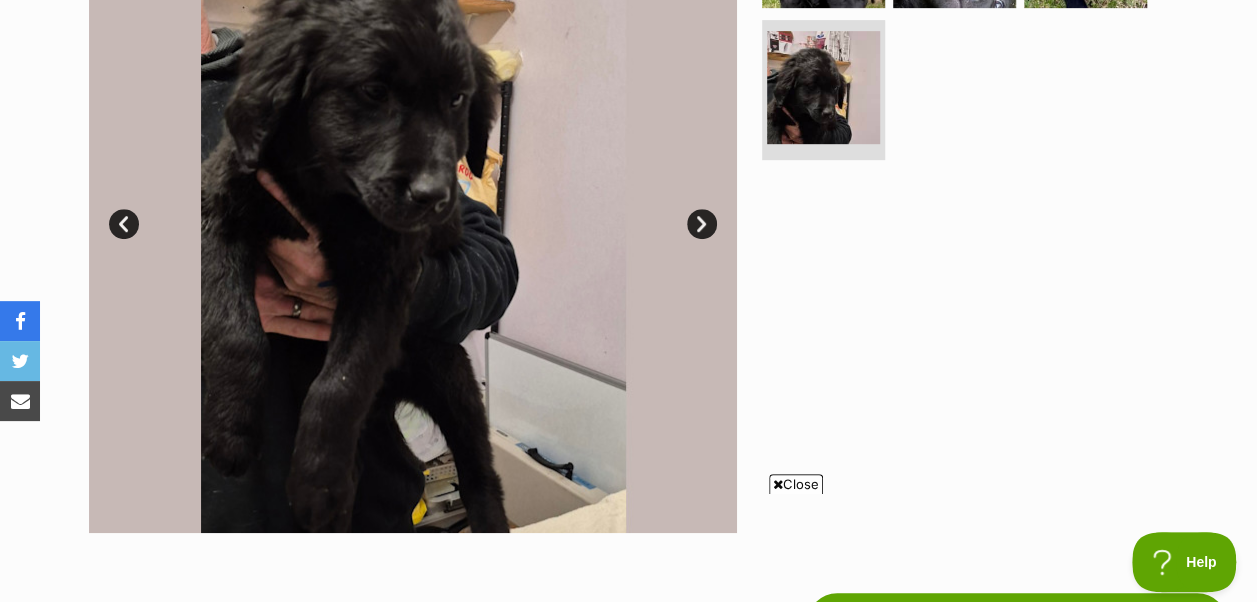 click on "Close" at bounding box center [796, 484] 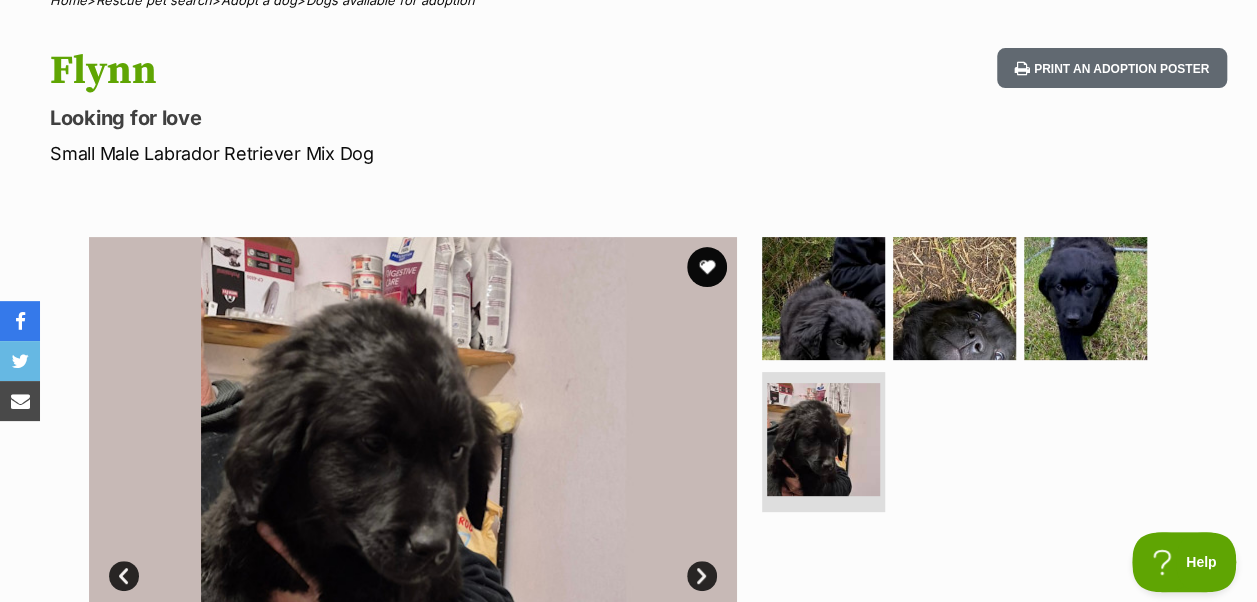 scroll, scrollTop: 167, scrollLeft: 0, axis: vertical 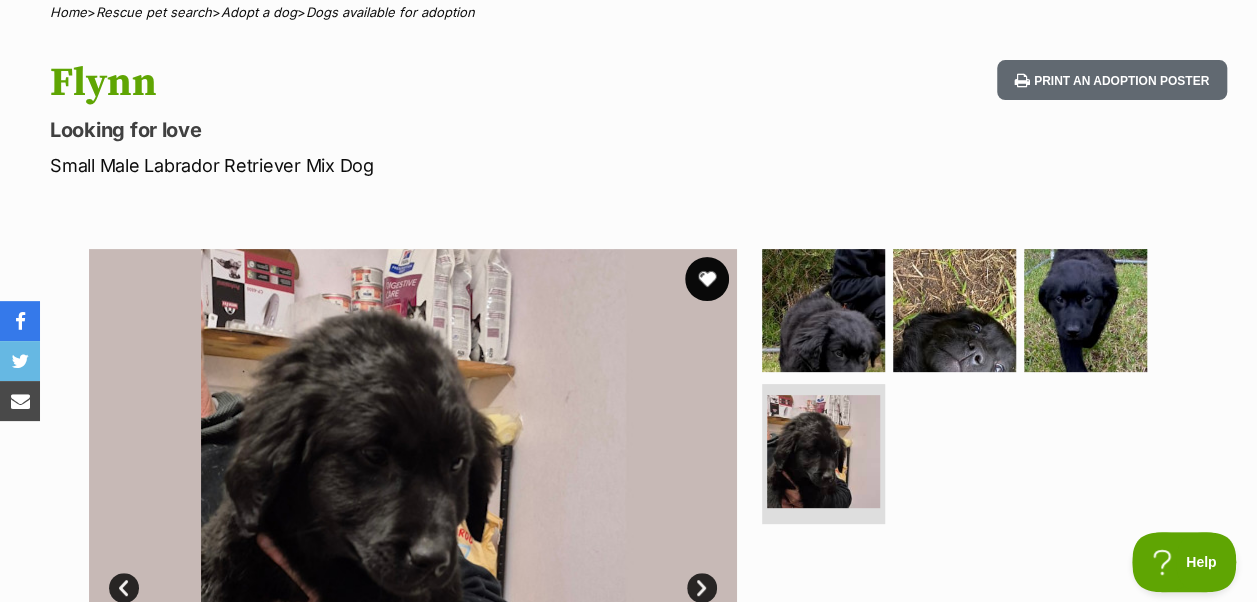 click at bounding box center [707, 279] 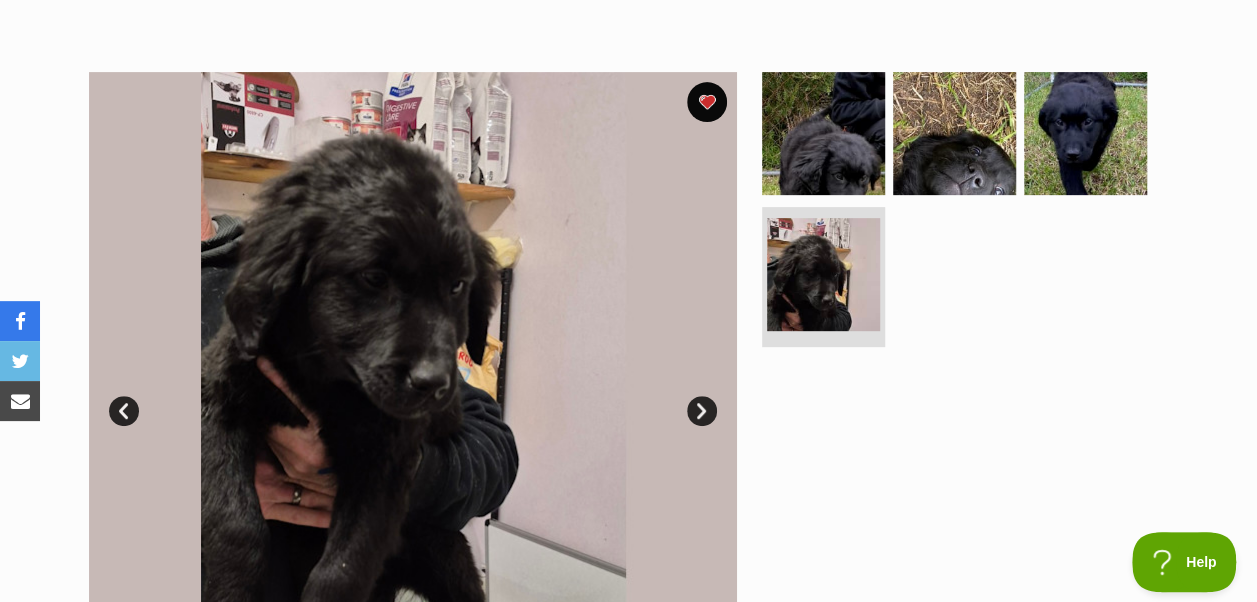 scroll, scrollTop: 338, scrollLeft: 0, axis: vertical 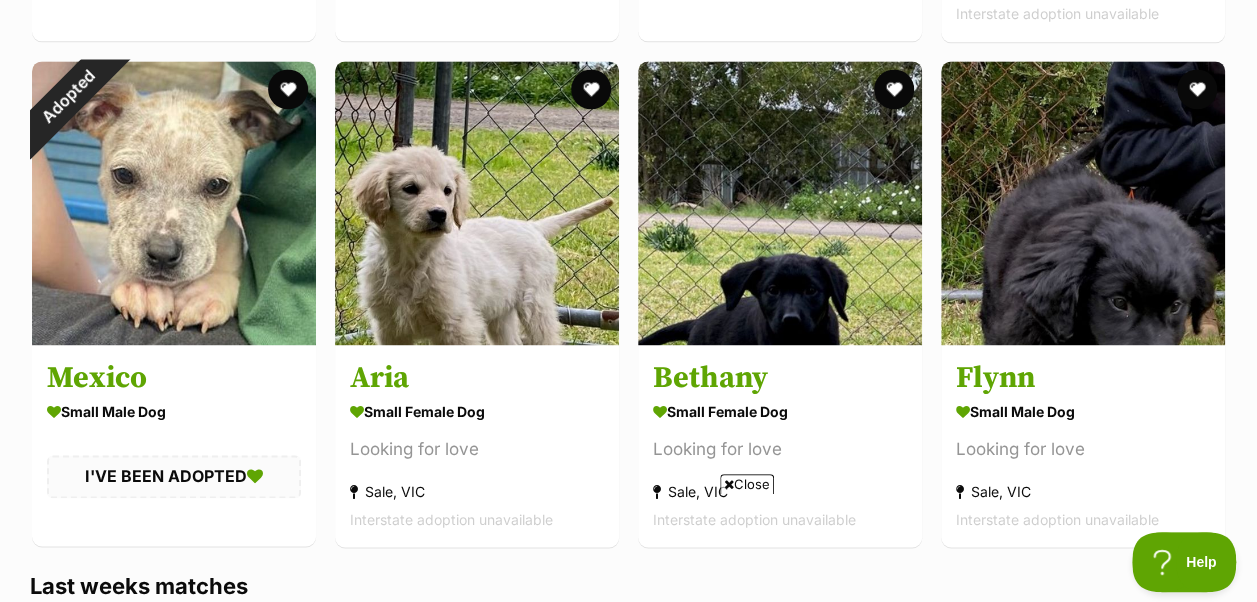 click on "Close" at bounding box center [747, 484] 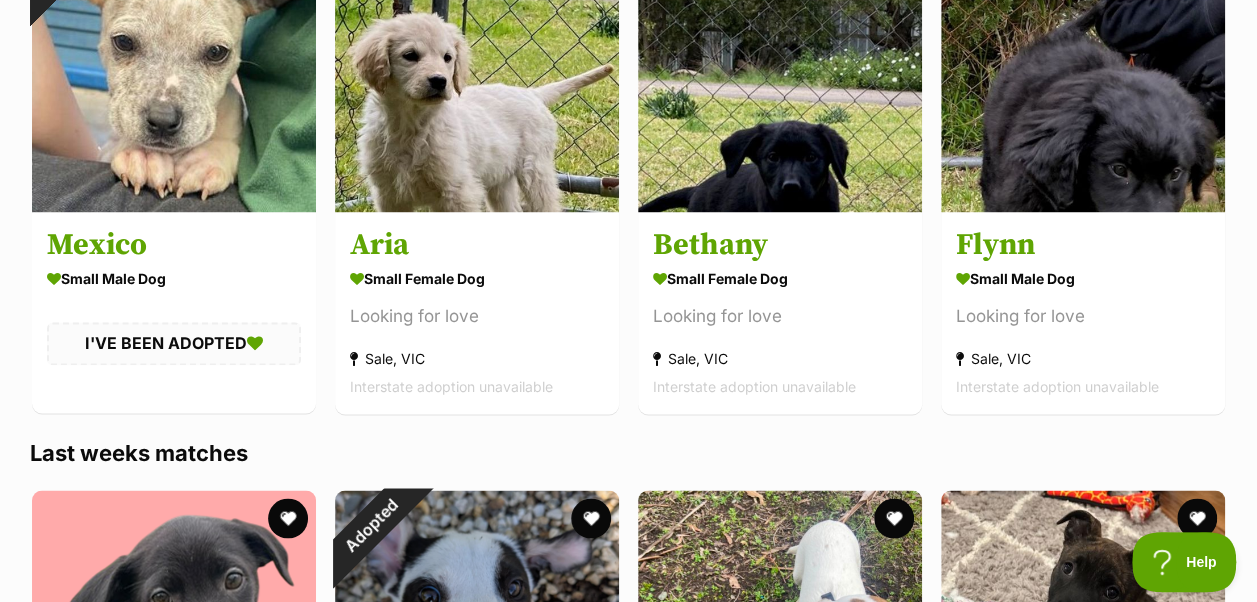 scroll, scrollTop: 1496, scrollLeft: 0, axis: vertical 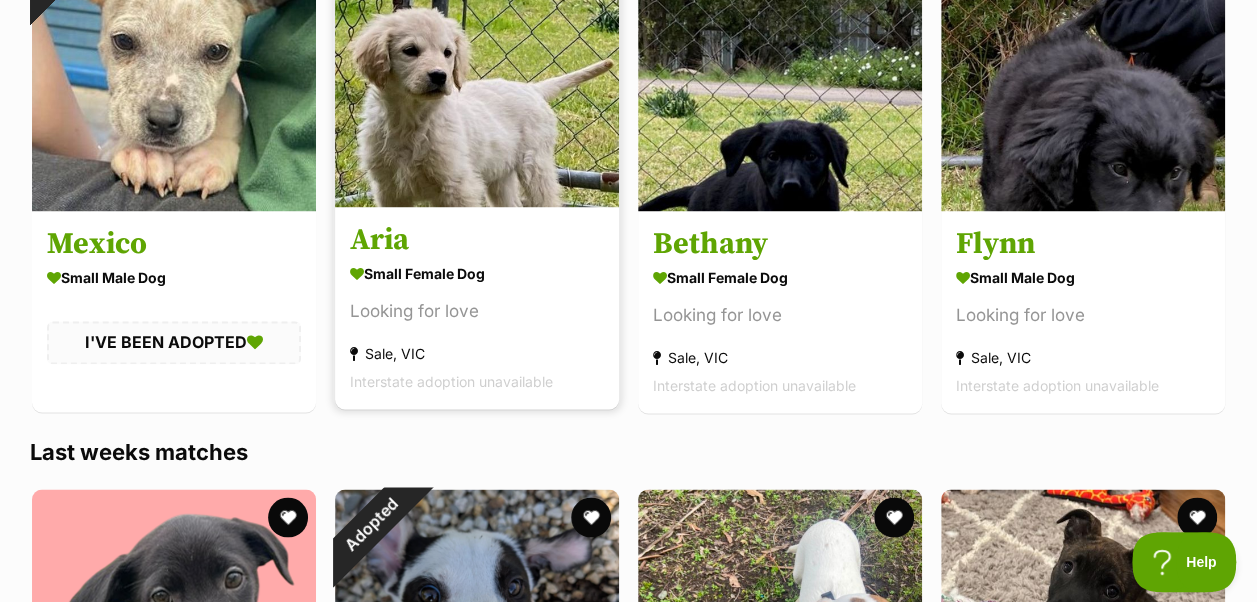 click on "Aria" at bounding box center (477, 240) 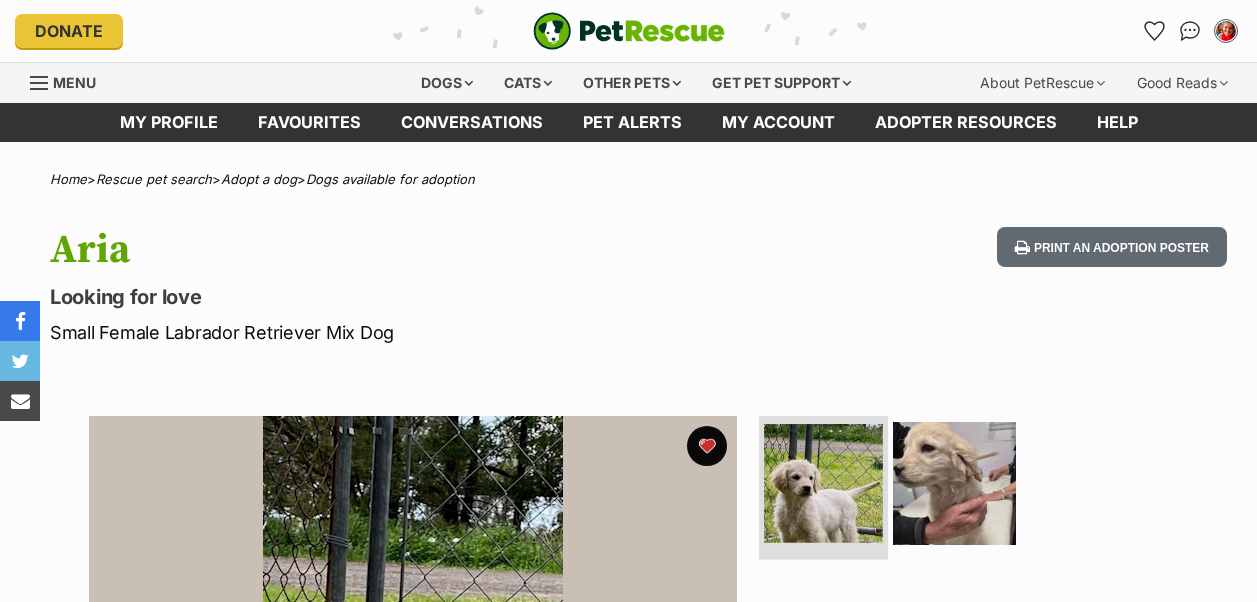scroll, scrollTop: 316, scrollLeft: 0, axis: vertical 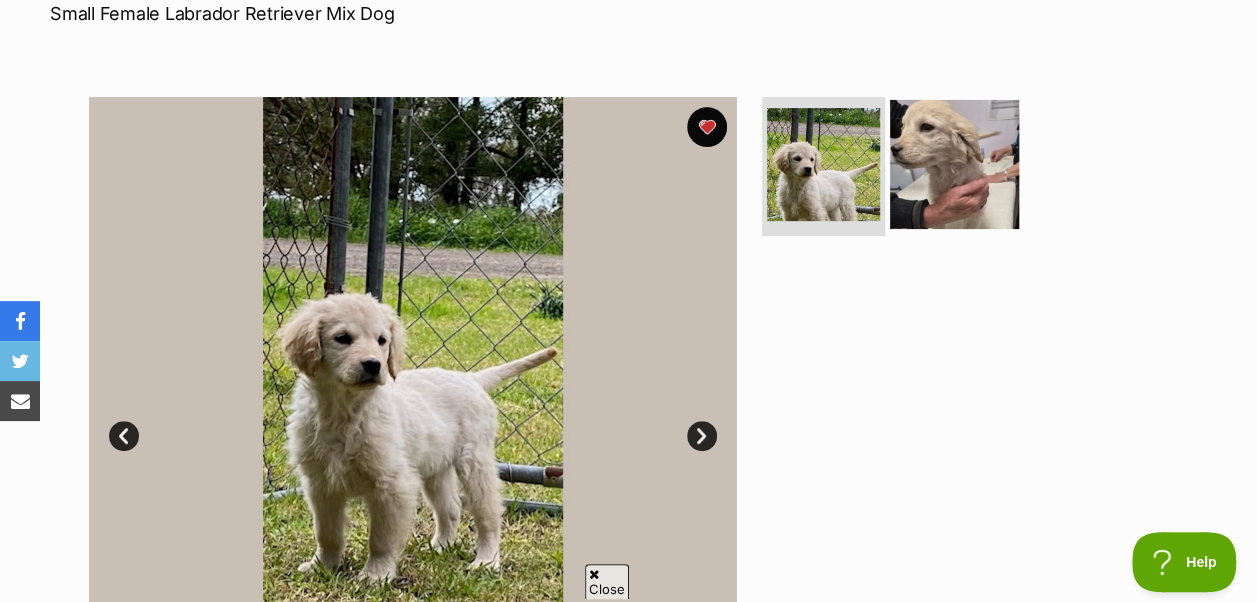 click at bounding box center (954, 163) 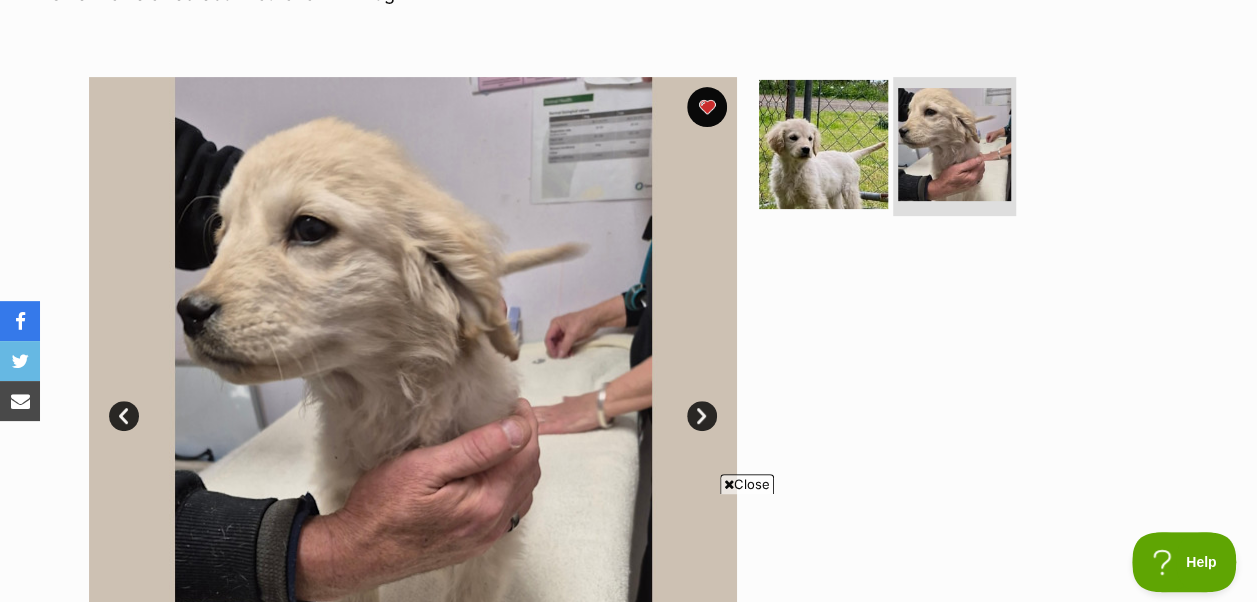 scroll, scrollTop: 340, scrollLeft: 0, axis: vertical 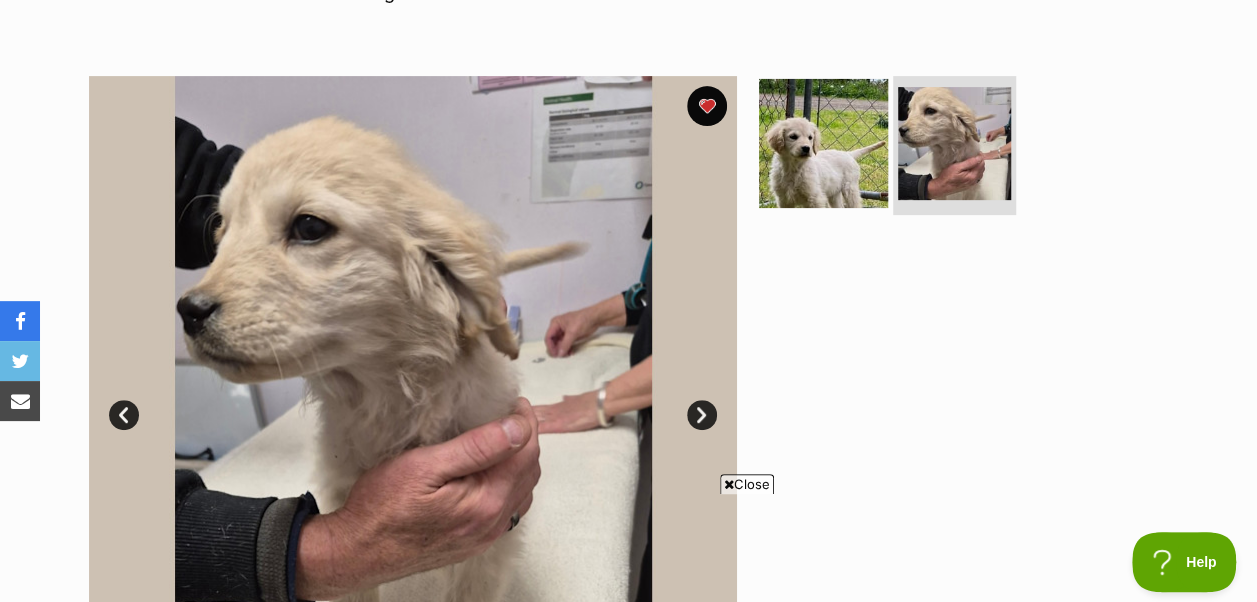click at bounding box center (823, 142) 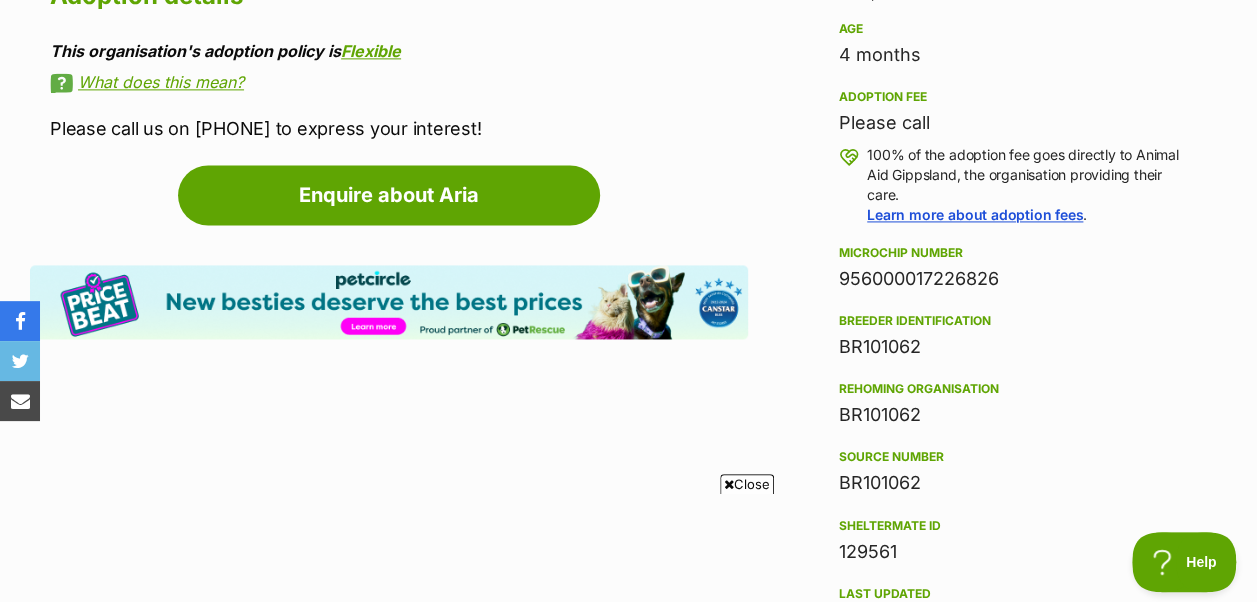 scroll, scrollTop: 0, scrollLeft: 0, axis: both 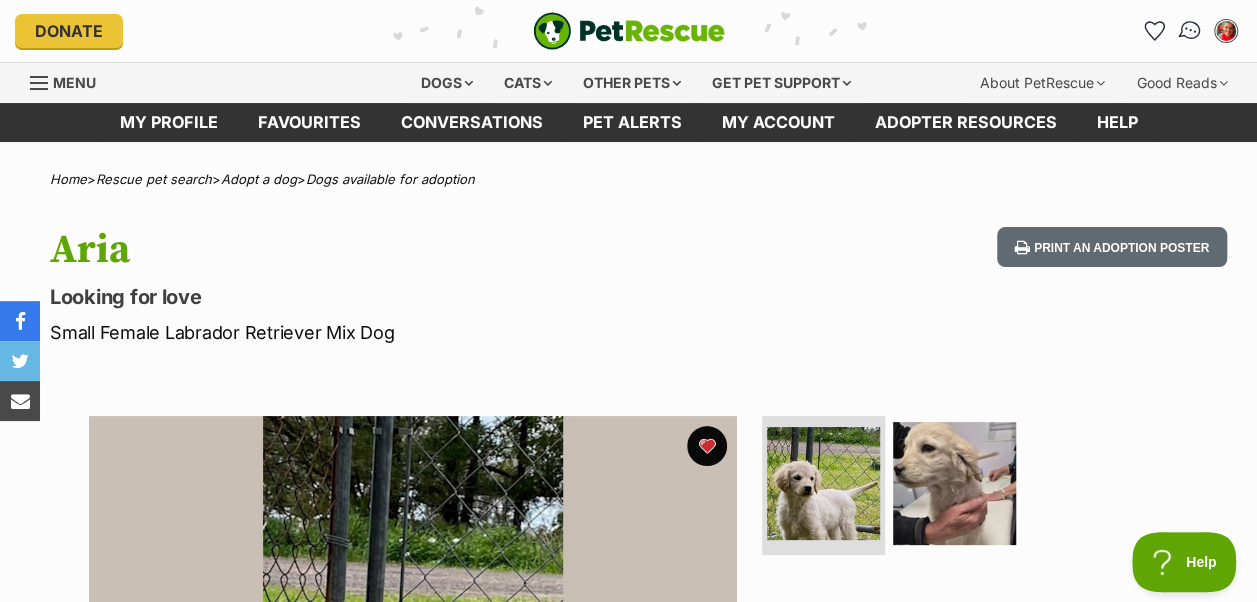 click at bounding box center (1190, 31) 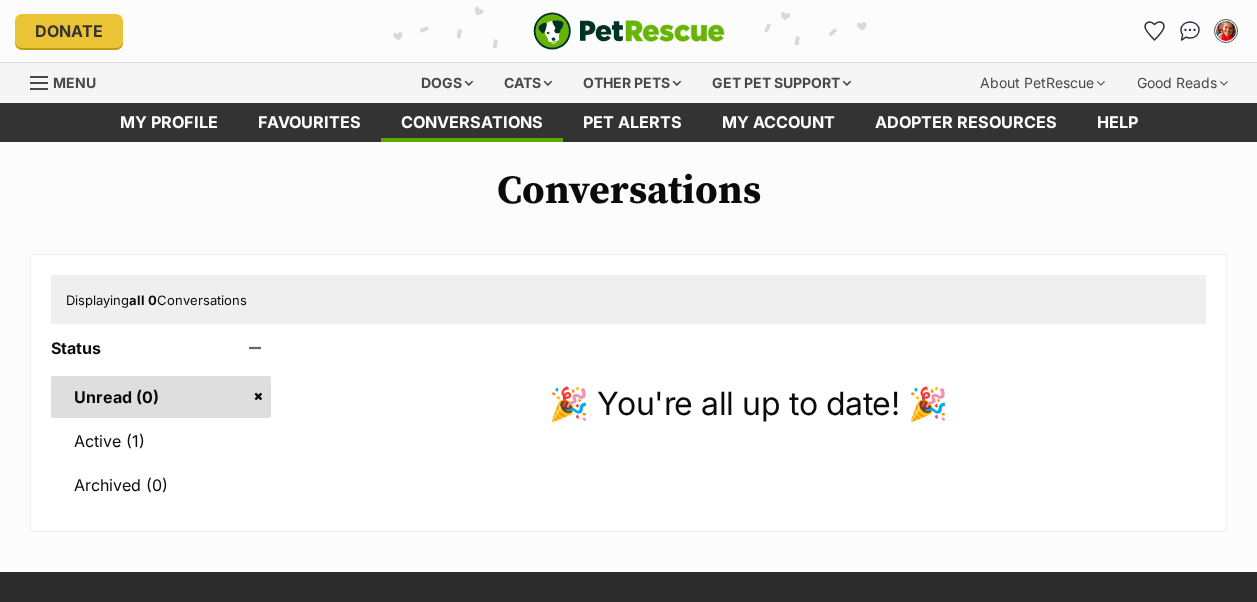 scroll, scrollTop: 0, scrollLeft: 0, axis: both 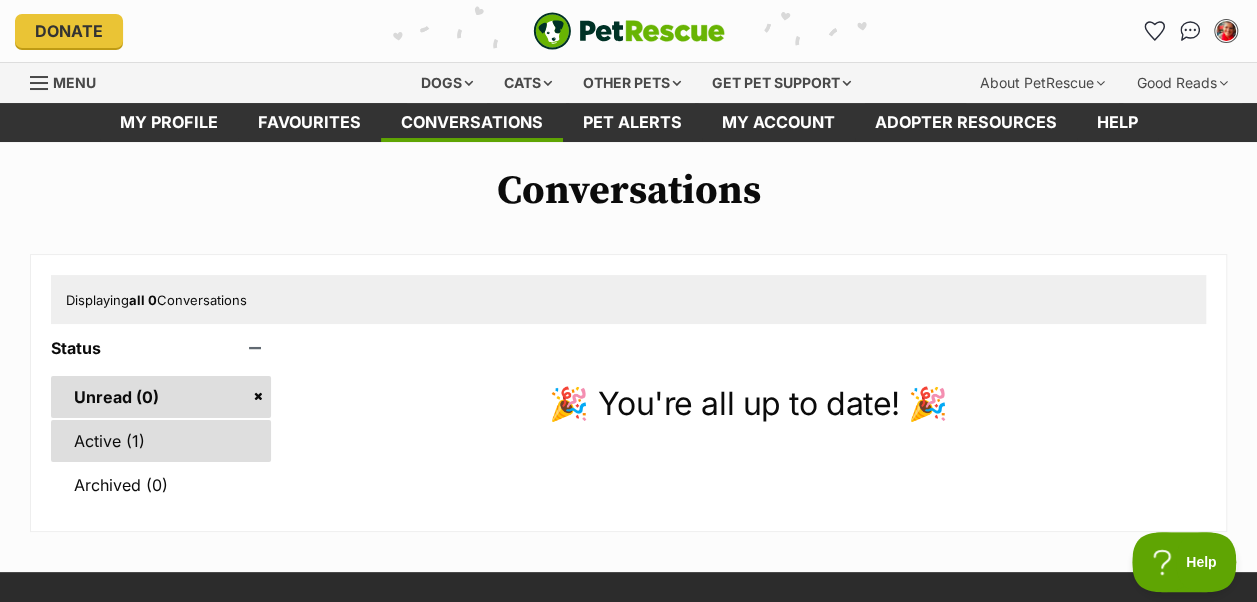 click on "Active (1)" at bounding box center (161, 441) 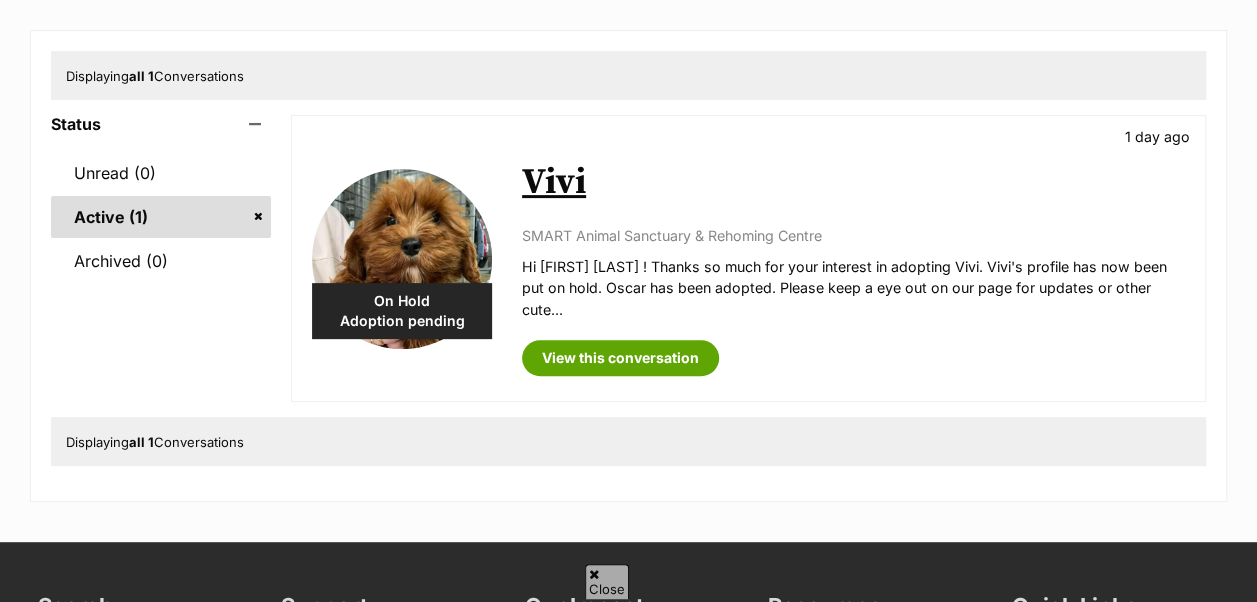 scroll, scrollTop: 224, scrollLeft: 0, axis: vertical 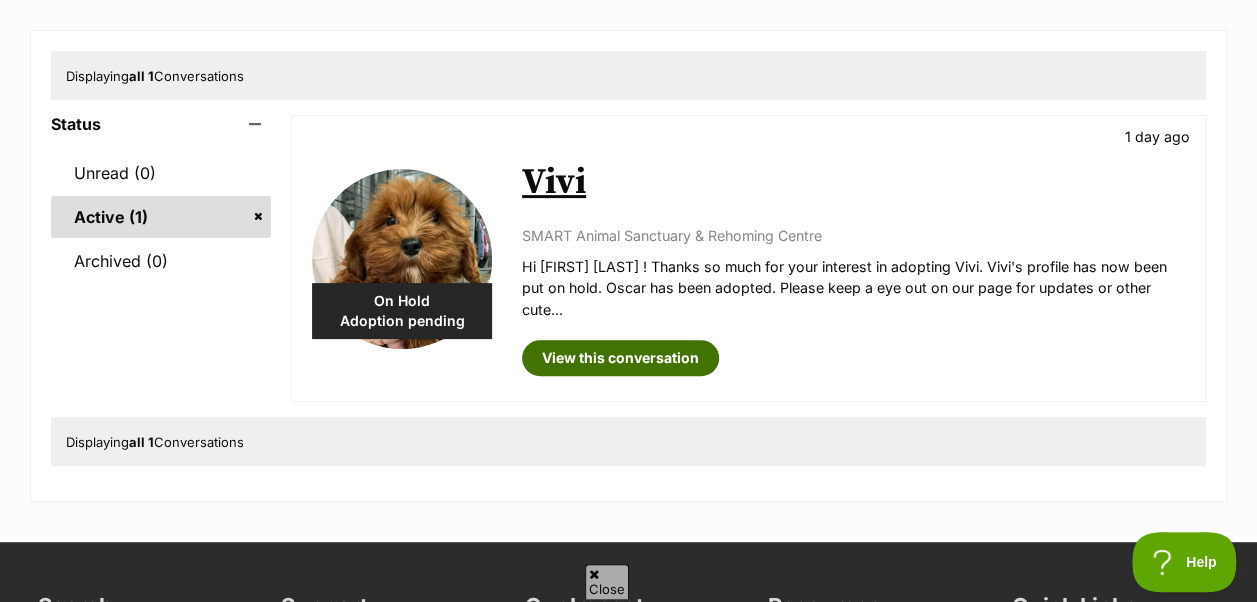 click on "View this conversation" at bounding box center [620, 358] 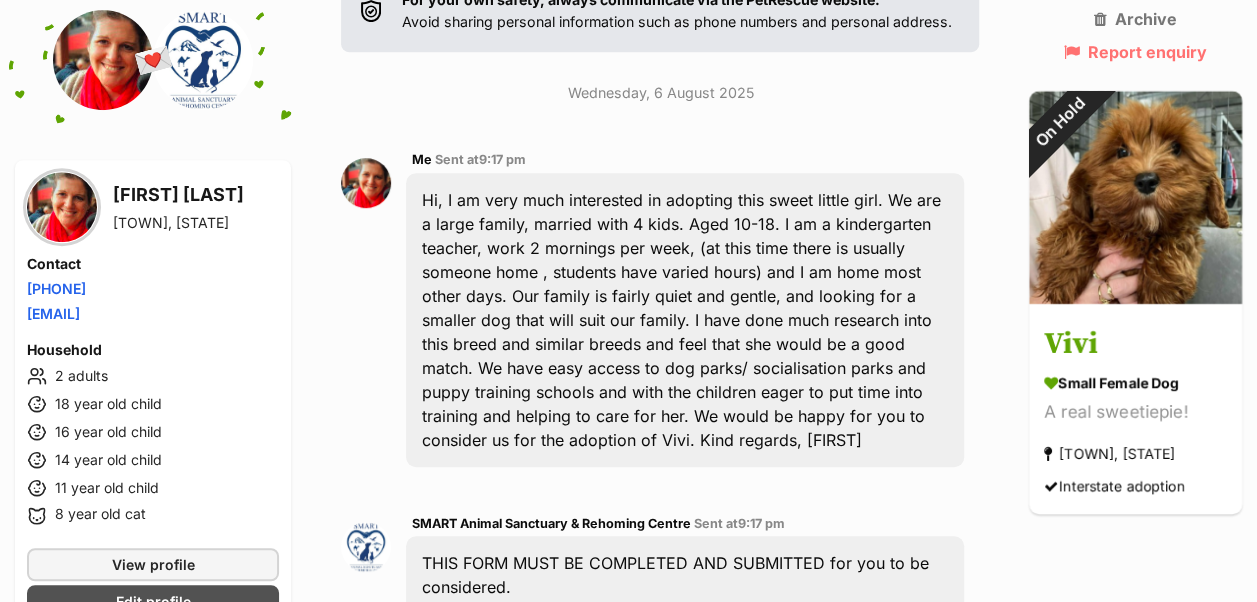 scroll, scrollTop: 0, scrollLeft: 0, axis: both 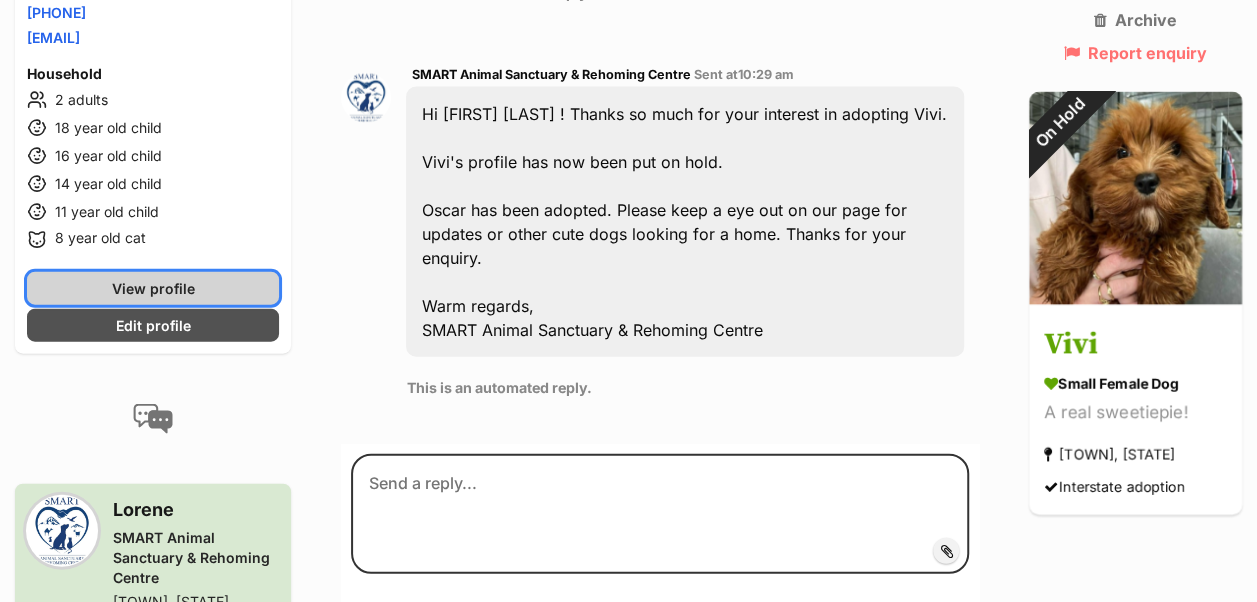 click on "View profile" at bounding box center (153, 288) 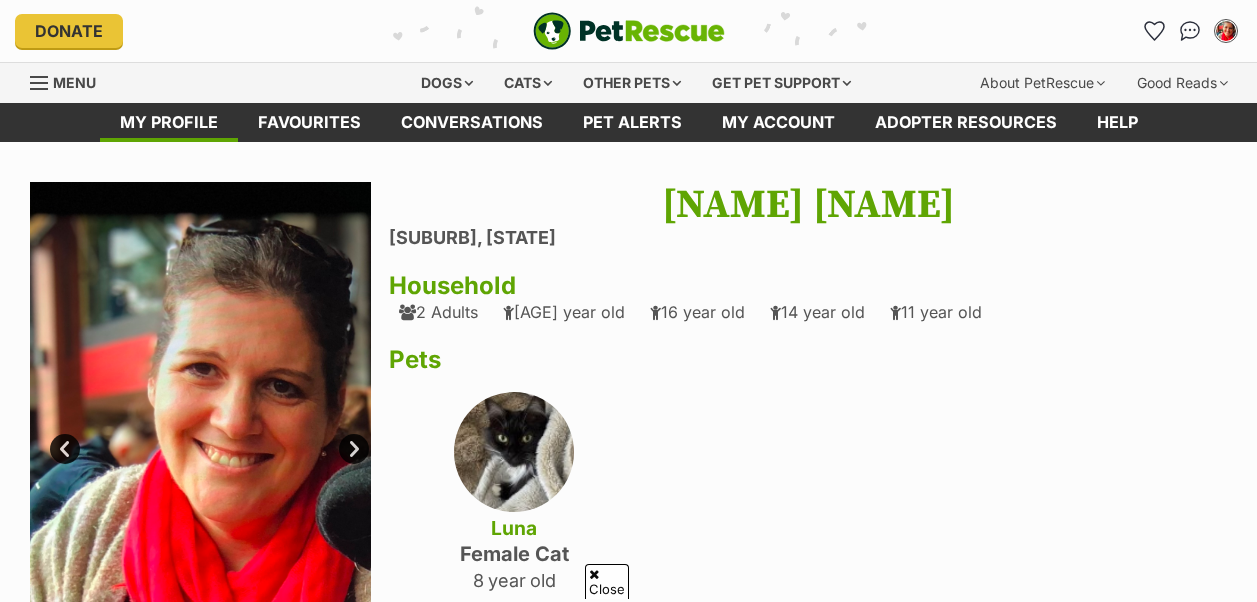 scroll, scrollTop: 213, scrollLeft: 0, axis: vertical 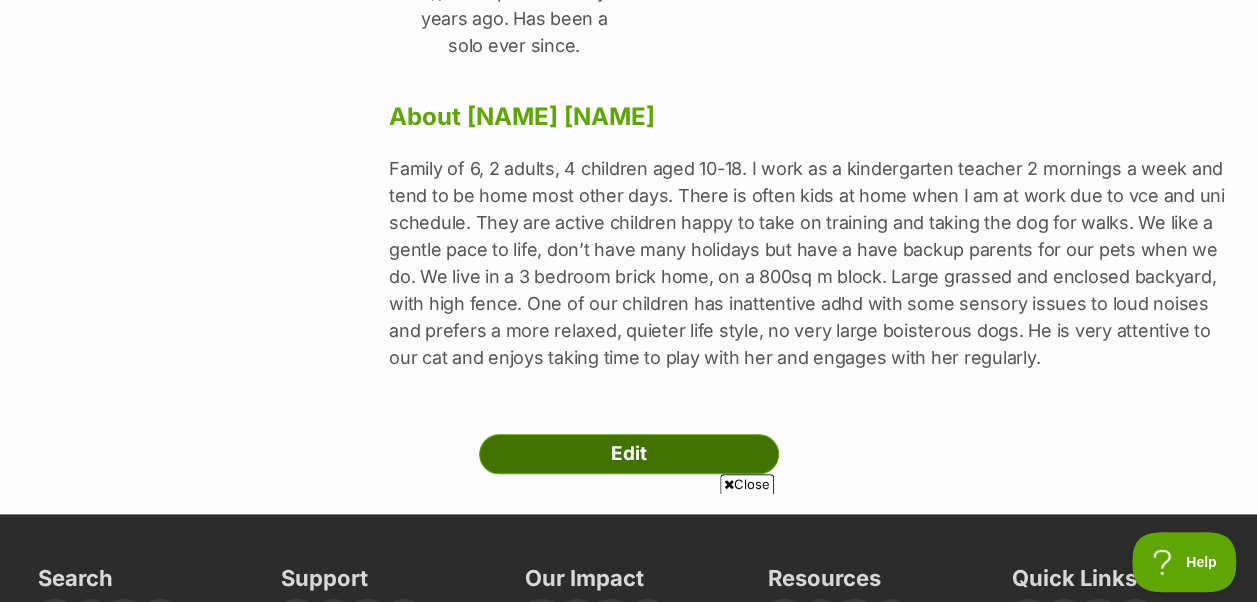 click on "Edit" at bounding box center [629, 454] 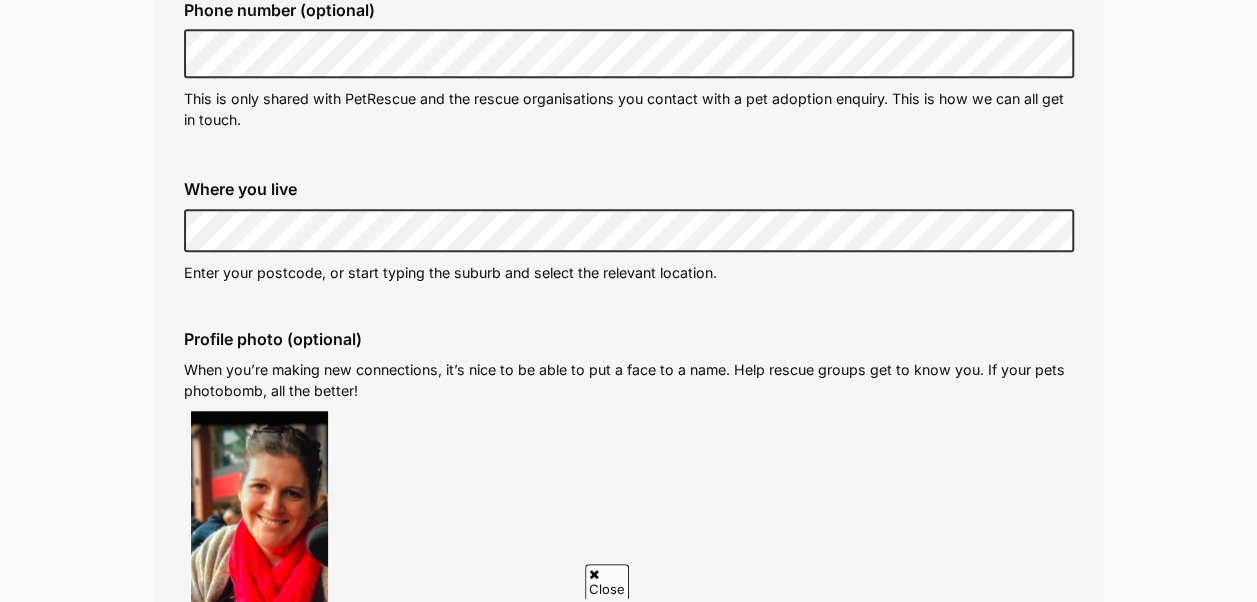 scroll, scrollTop: 813, scrollLeft: 0, axis: vertical 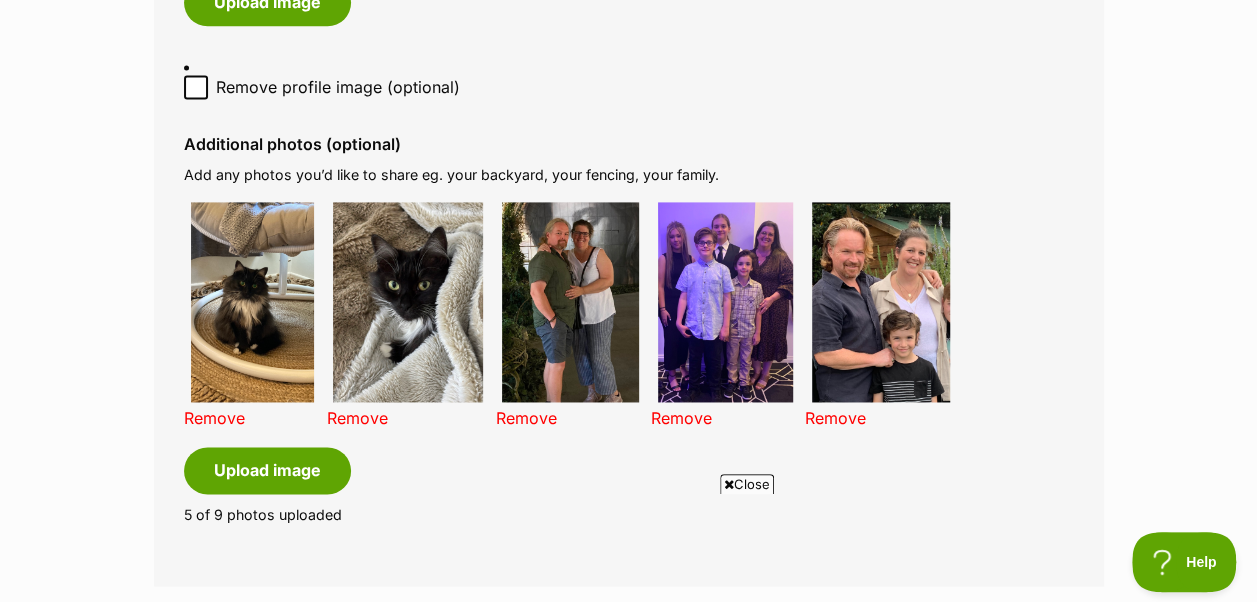 click on "Close" at bounding box center [747, 484] 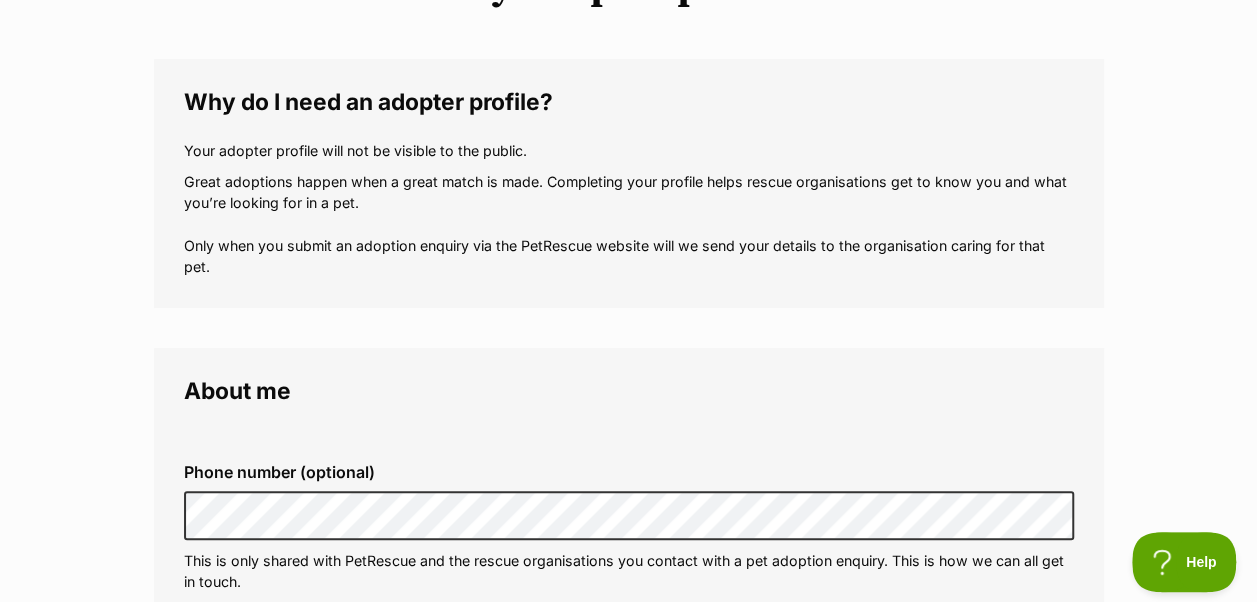 scroll, scrollTop: 0, scrollLeft: 0, axis: both 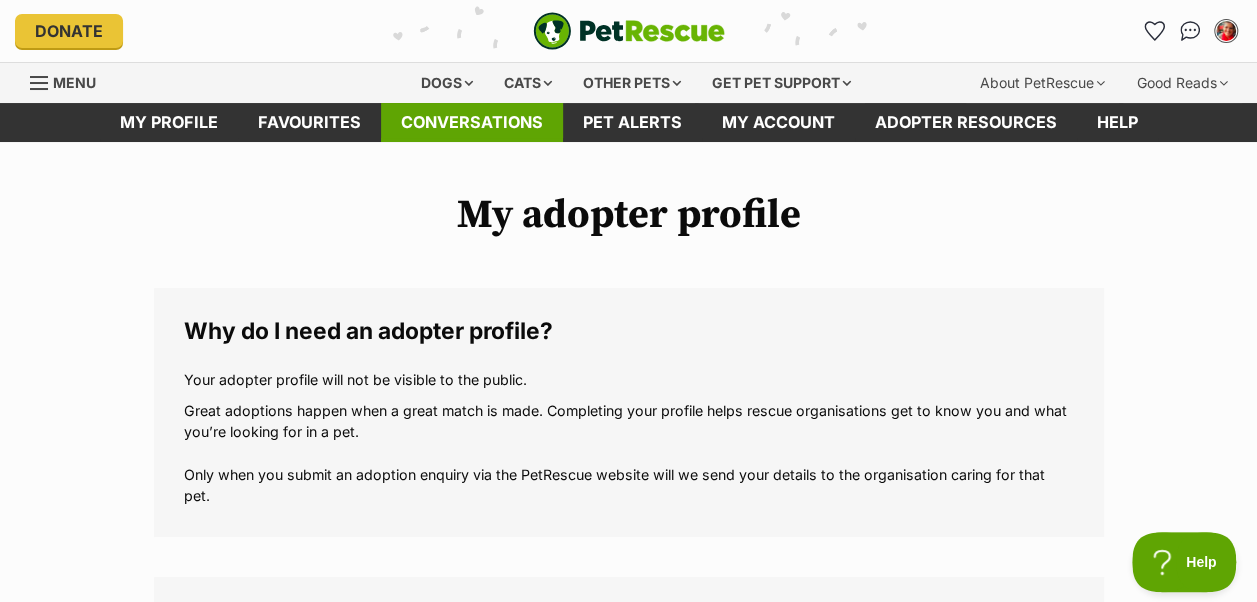 click on "Conversations" at bounding box center [472, 122] 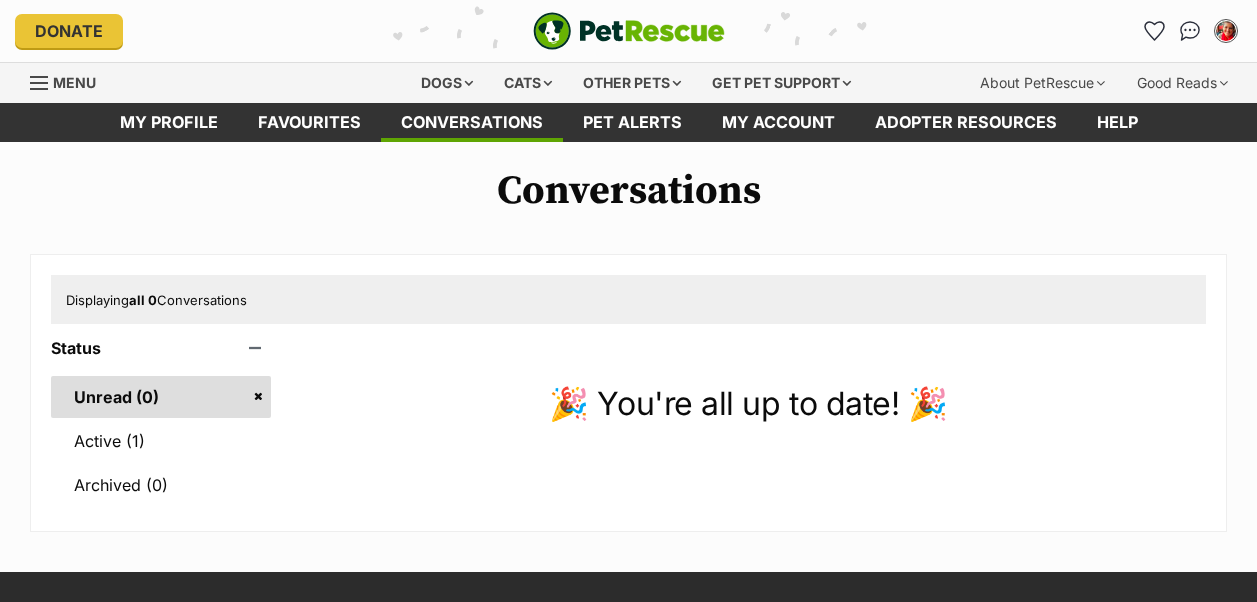 scroll, scrollTop: 0, scrollLeft: 0, axis: both 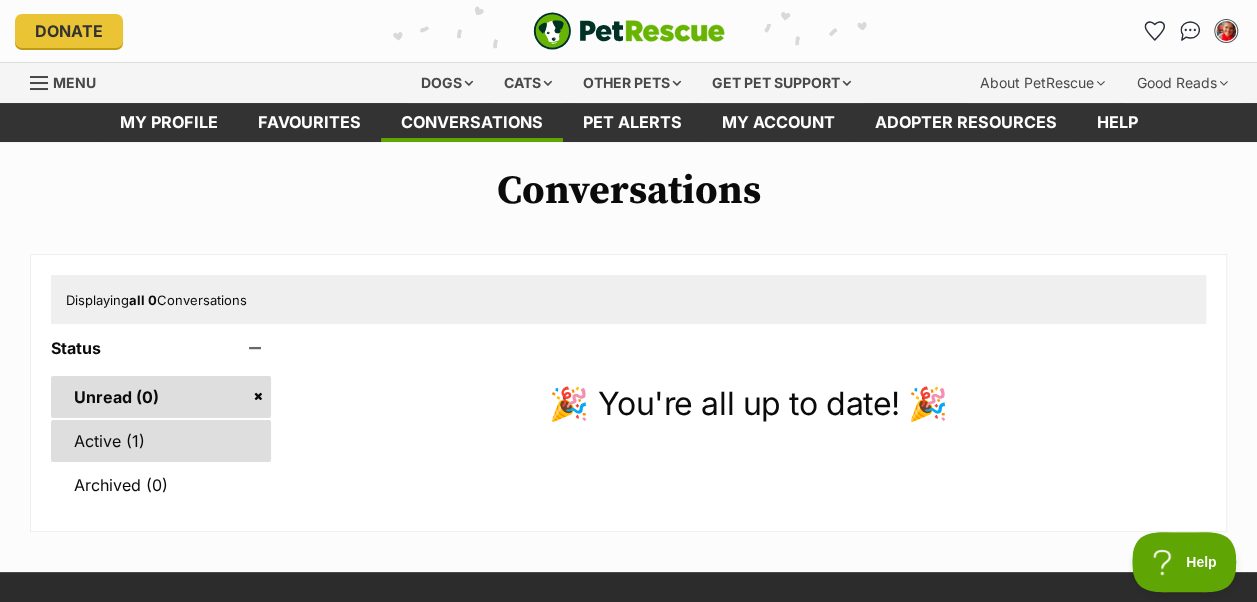 click on "Active (1)" at bounding box center (161, 441) 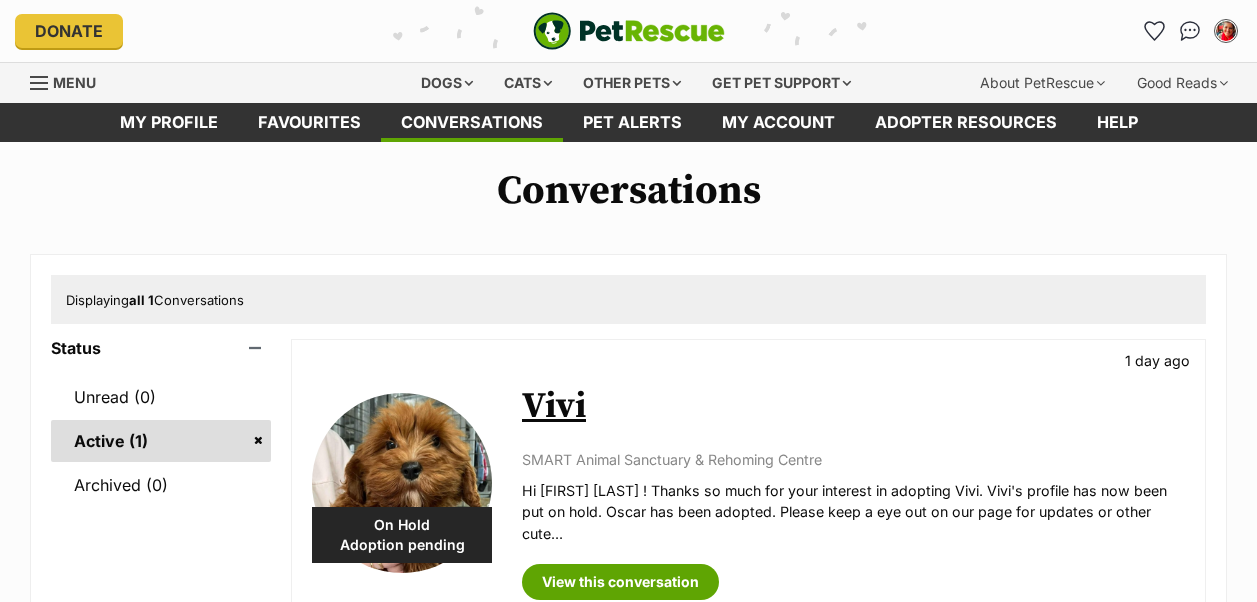 scroll, scrollTop: 0, scrollLeft: 0, axis: both 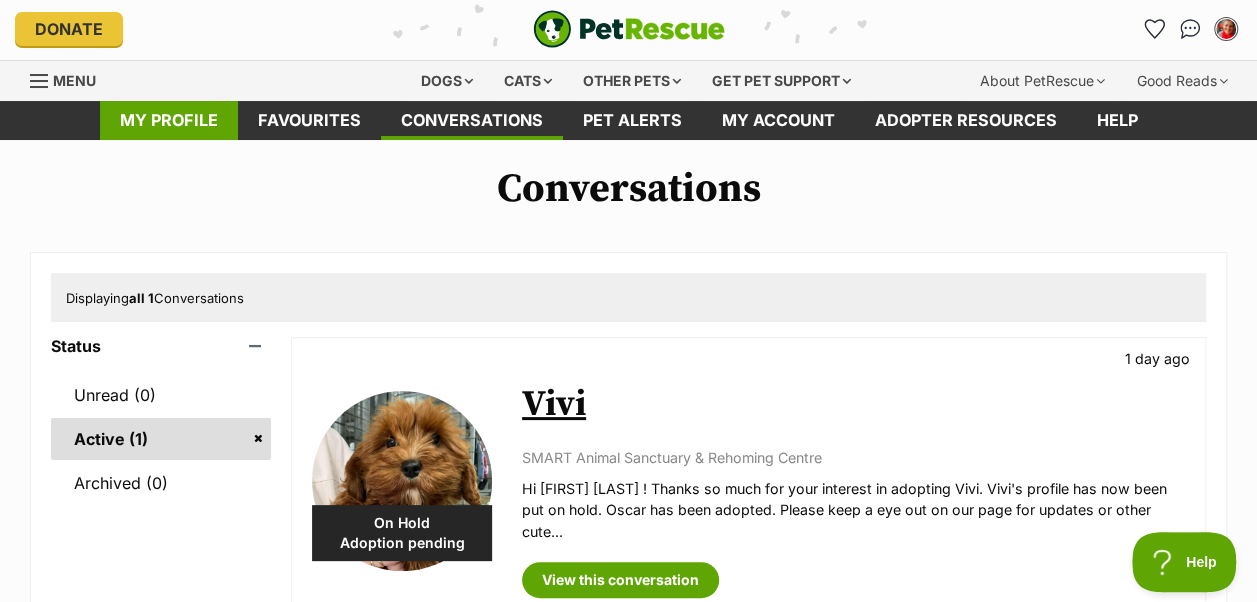 click on "My profile" at bounding box center [169, 120] 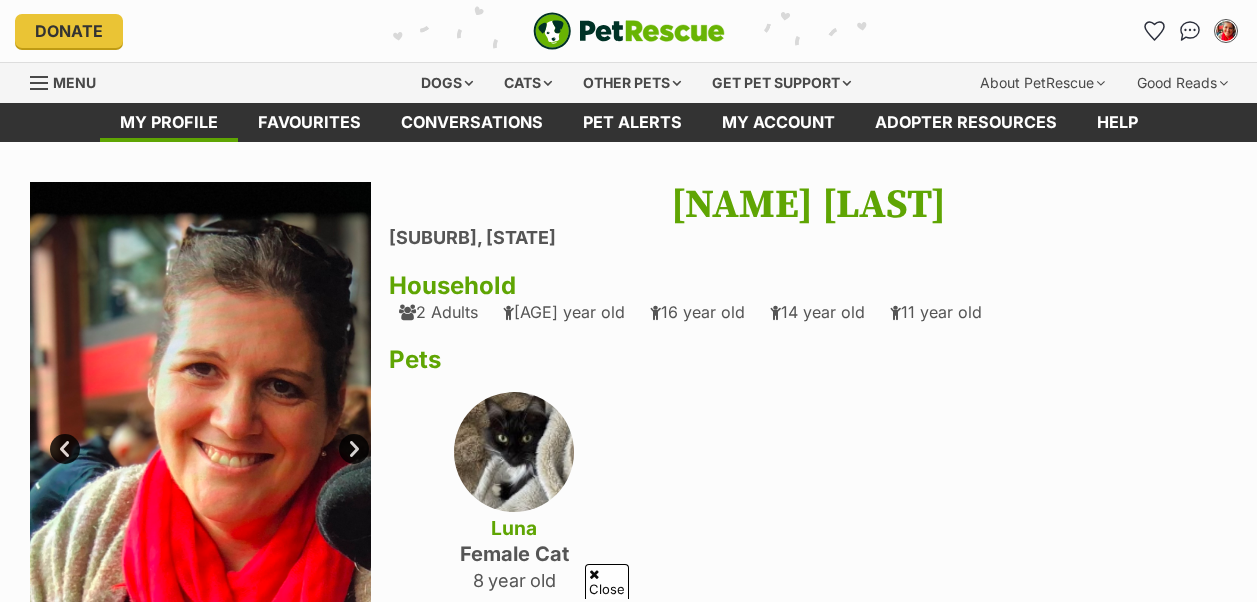 scroll, scrollTop: 228, scrollLeft: 0, axis: vertical 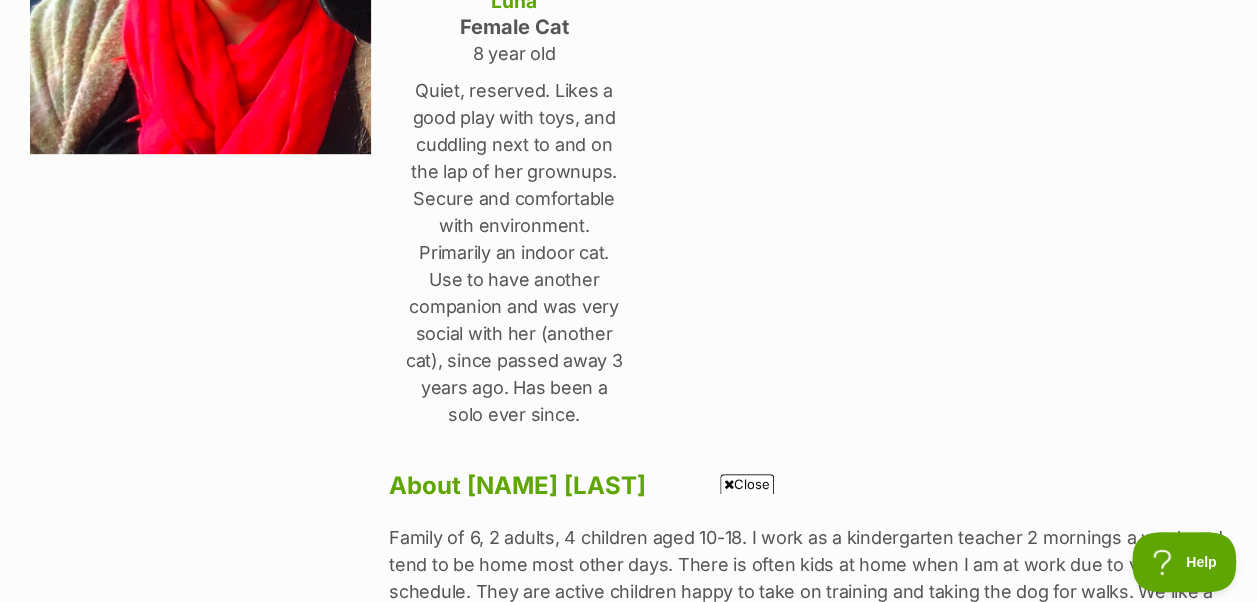 click on "Close" at bounding box center [747, 484] 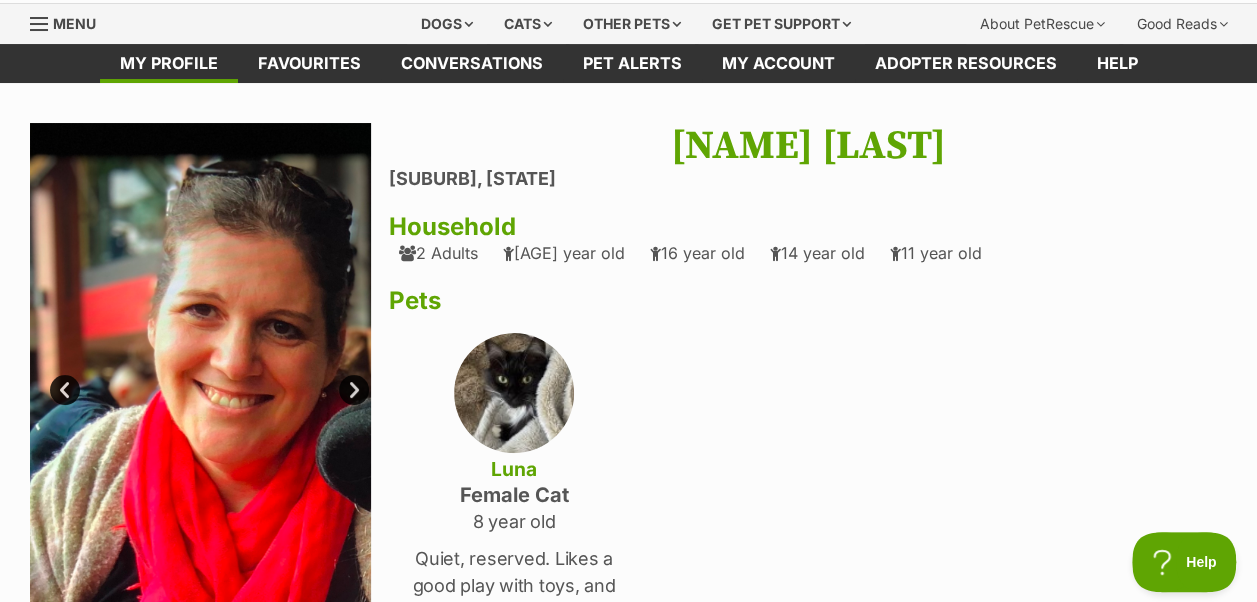 scroll, scrollTop: 0, scrollLeft: 0, axis: both 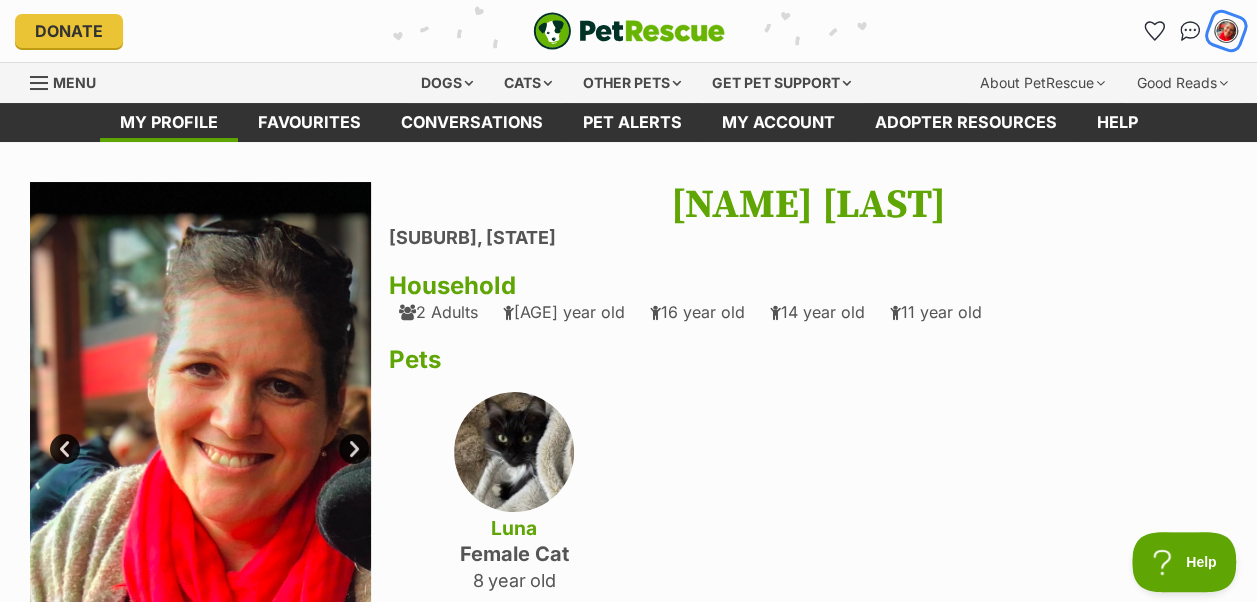 click at bounding box center [1226, 31] 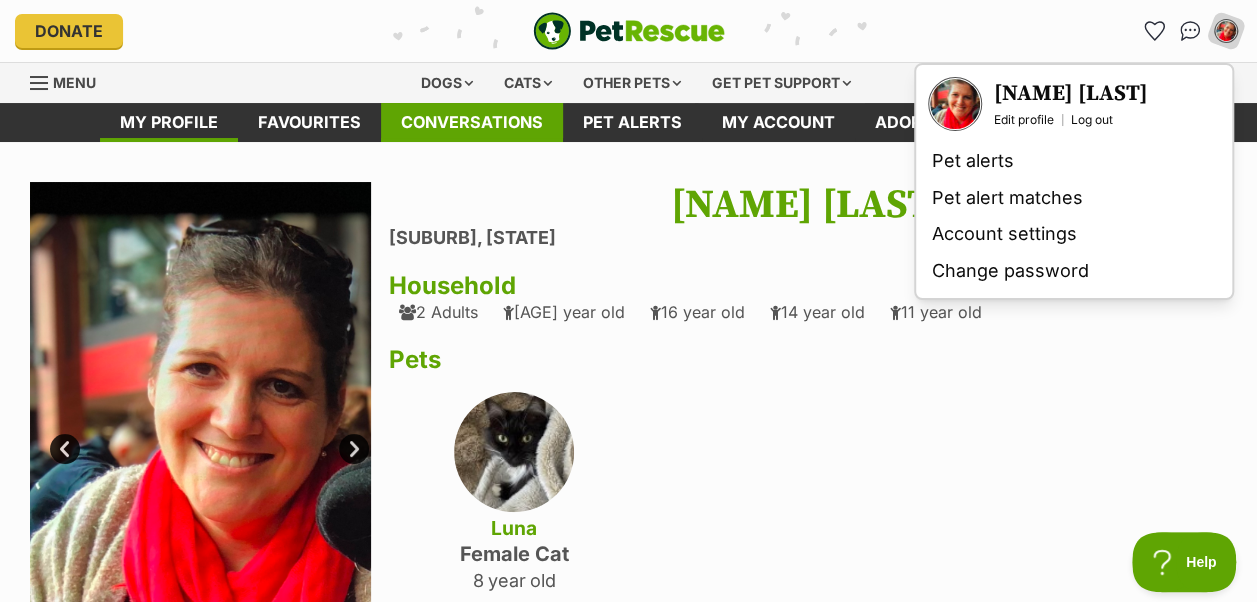 click on "Conversations" at bounding box center (472, 122) 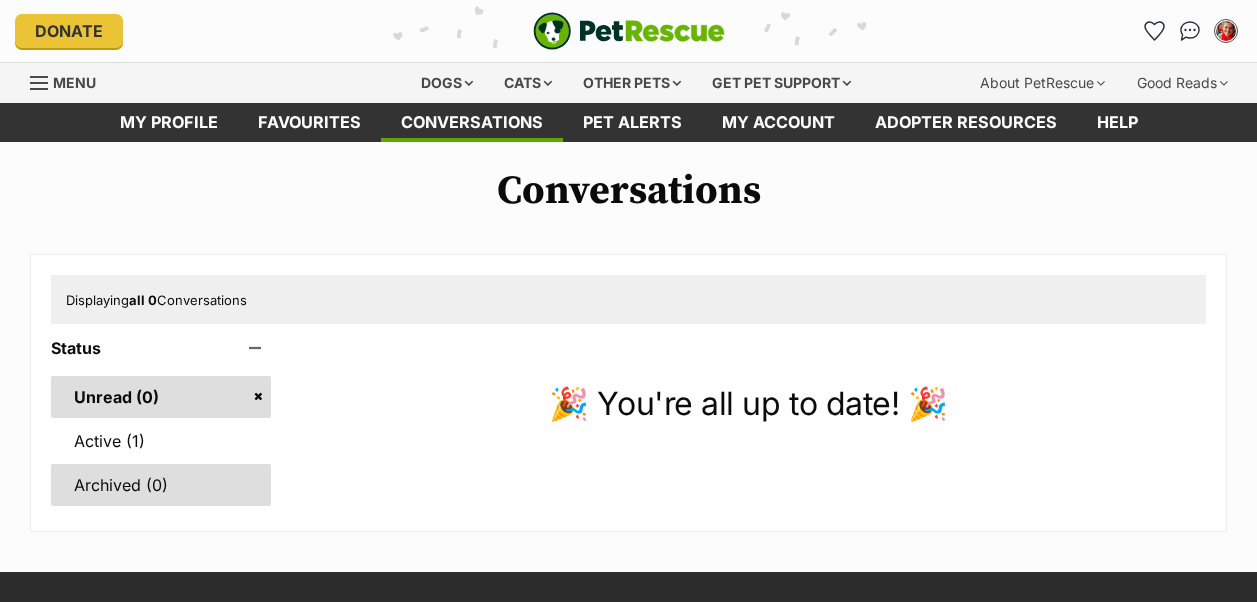 scroll, scrollTop: 0, scrollLeft: 0, axis: both 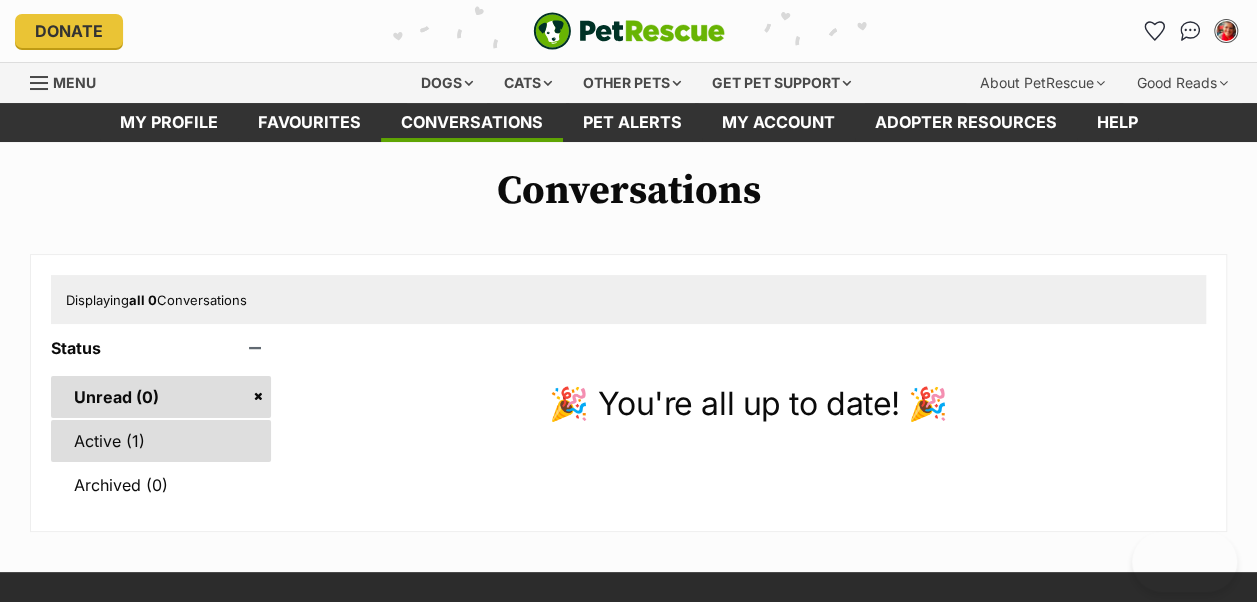 click on "Active (1)" at bounding box center [161, 441] 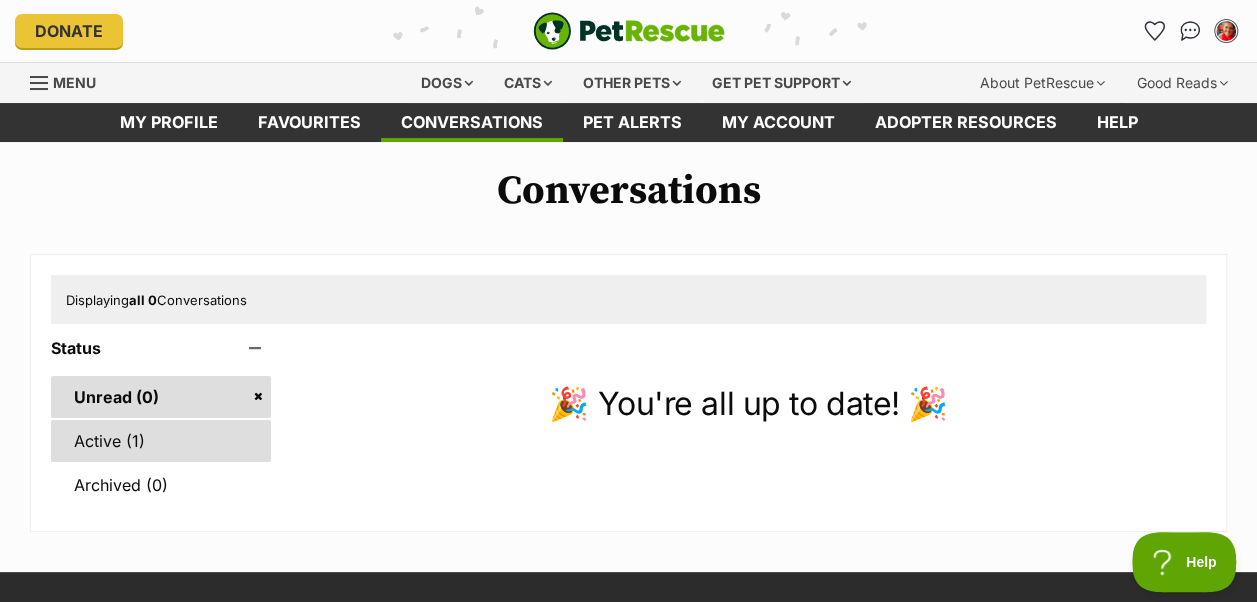 scroll, scrollTop: 0, scrollLeft: 0, axis: both 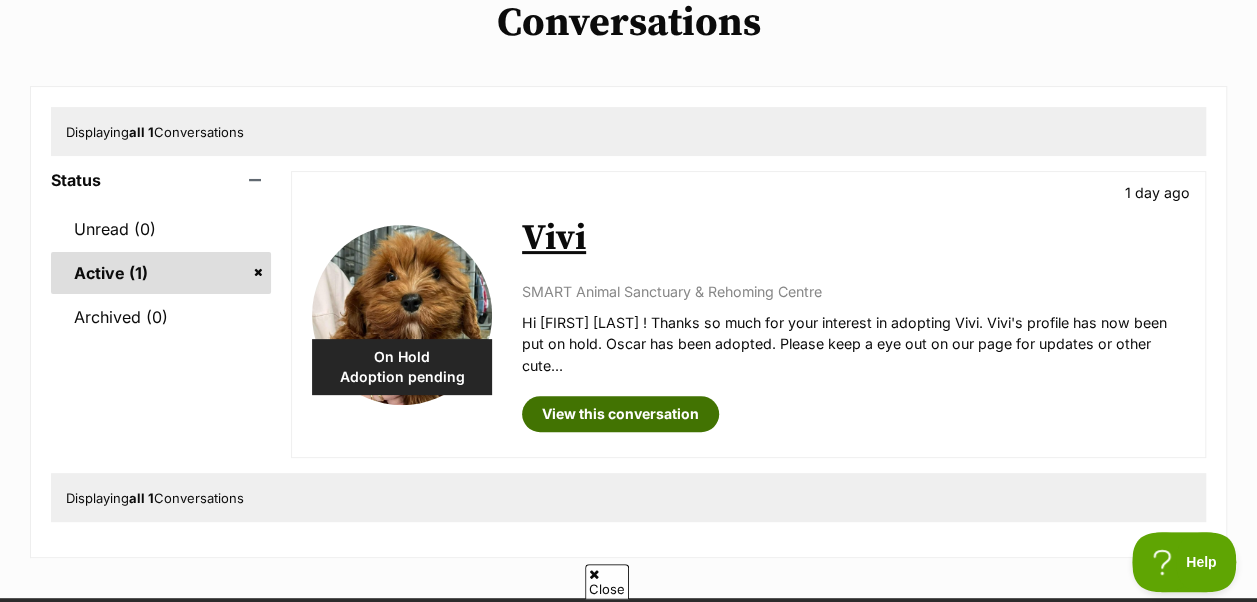 click on "View this conversation" at bounding box center [620, 414] 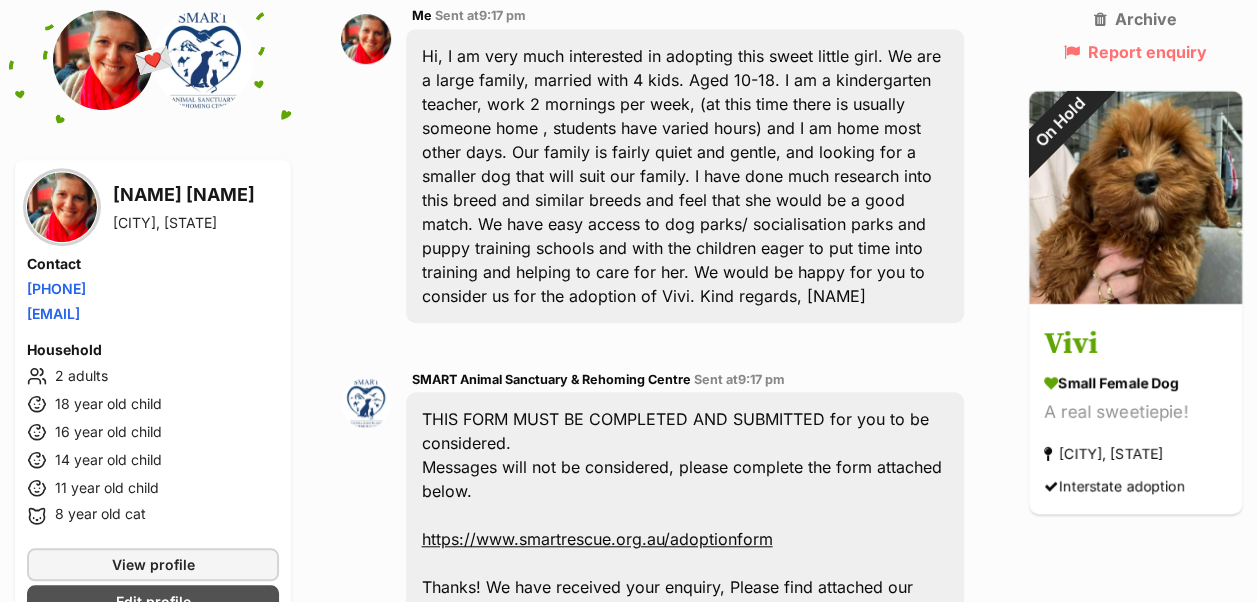scroll, scrollTop: 1431, scrollLeft: 0, axis: vertical 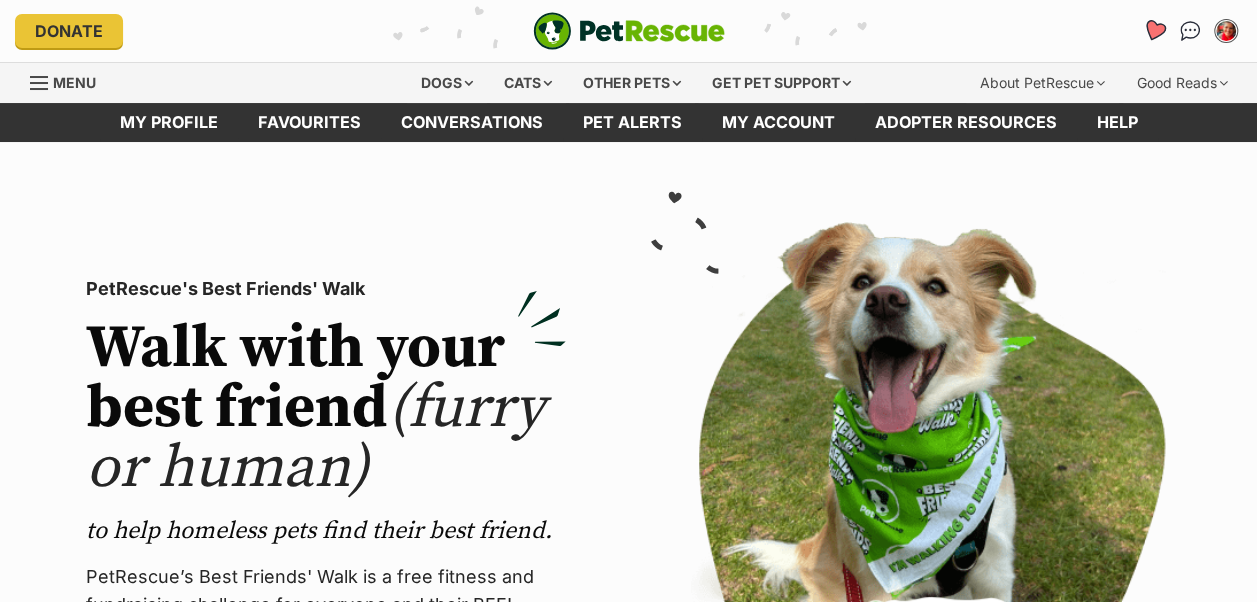 click 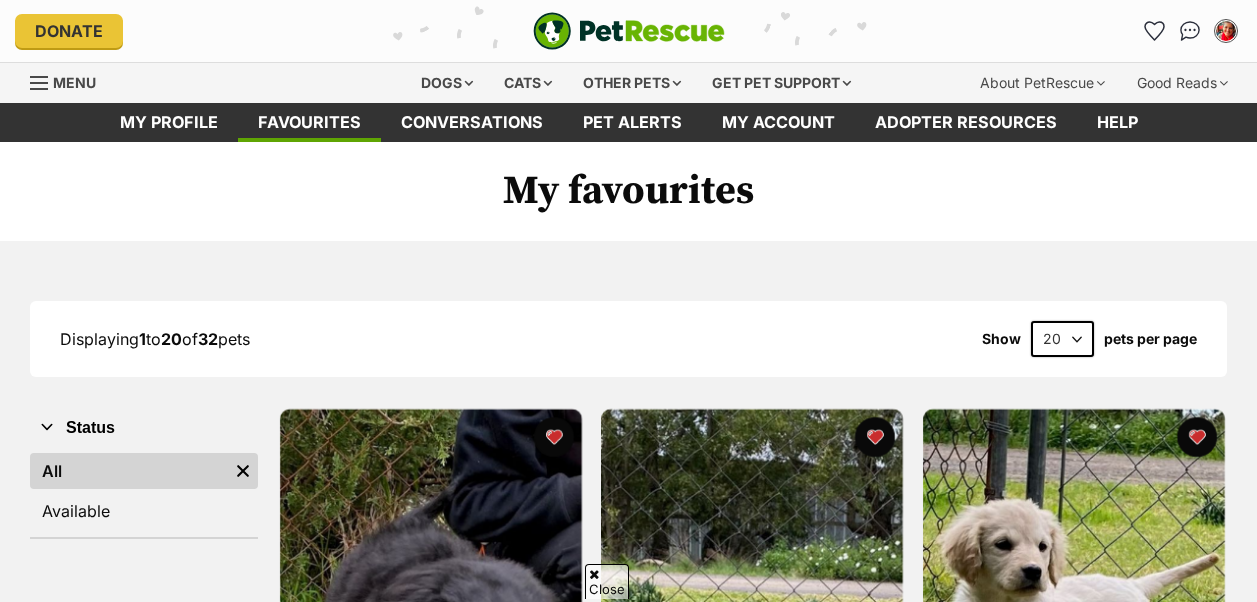 scroll, scrollTop: 272, scrollLeft: 0, axis: vertical 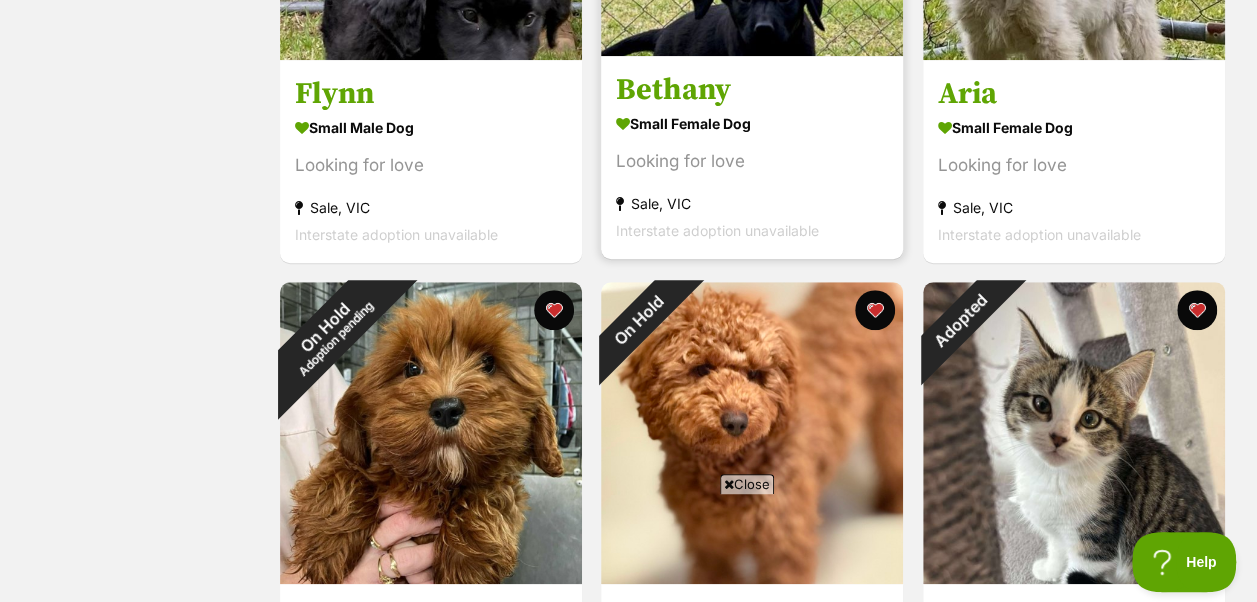 click on "small female Dog
Looking for love
Sale, VIC
Interstate adoption unavailable" at bounding box center (752, 176) 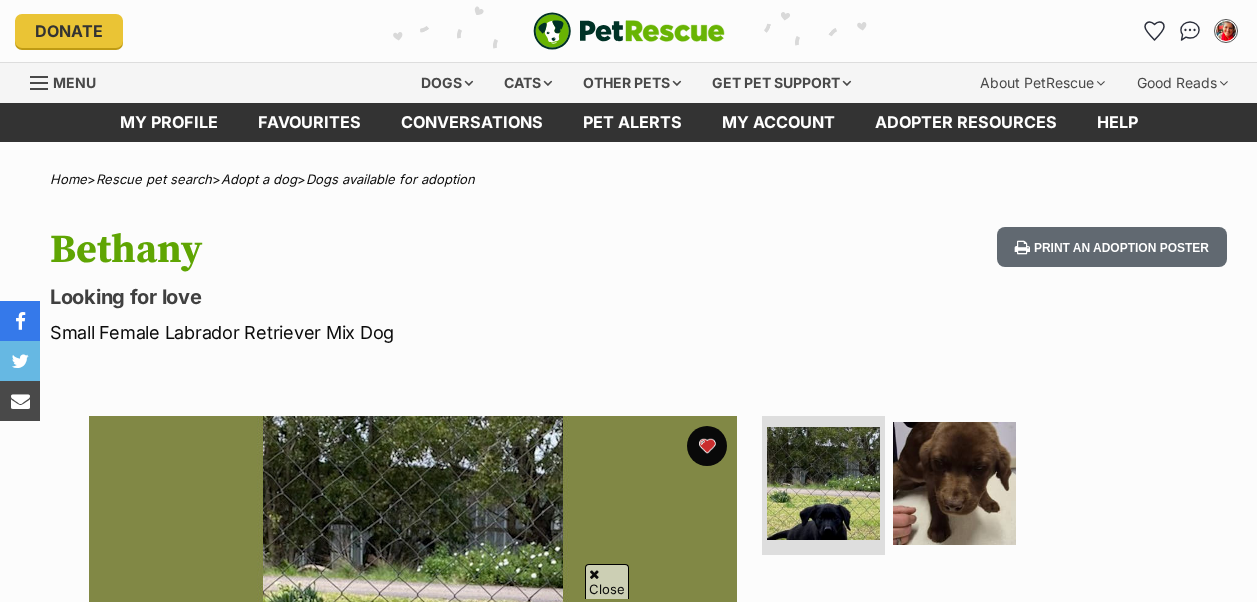 scroll, scrollTop: 187, scrollLeft: 0, axis: vertical 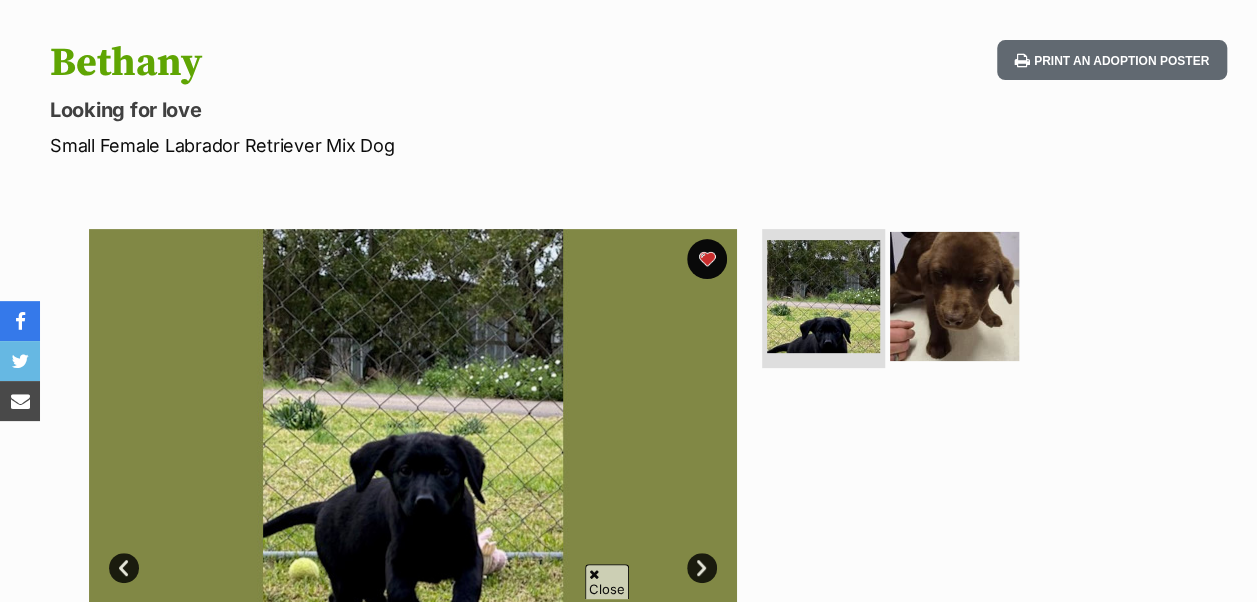click at bounding box center (954, 295) 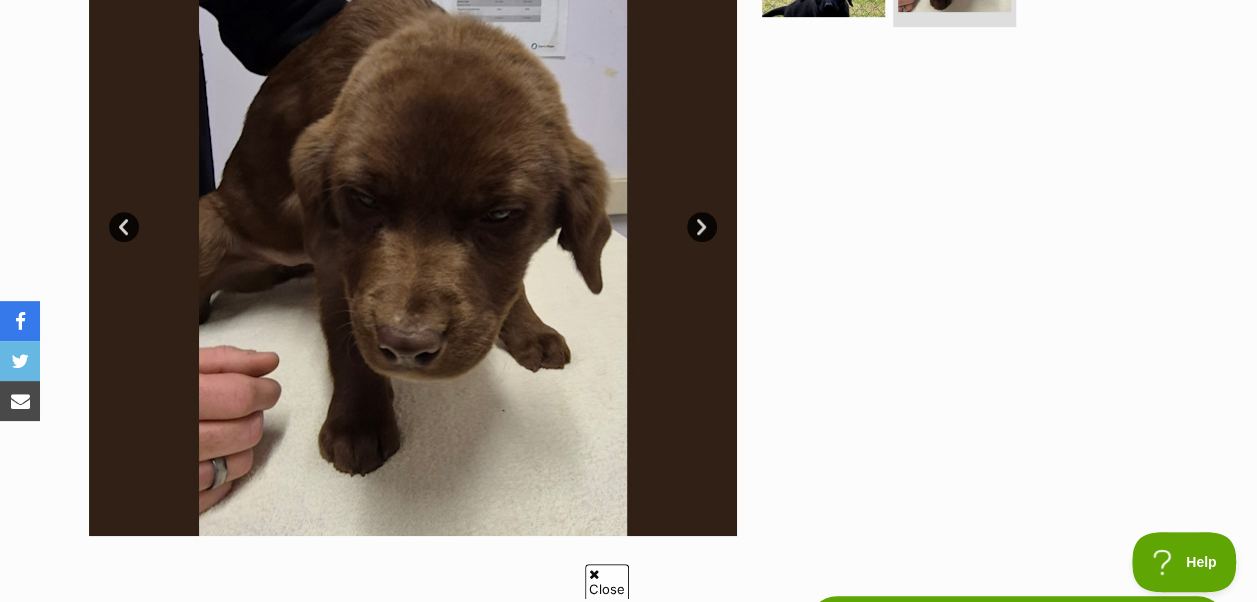 scroll, scrollTop: 421, scrollLeft: 0, axis: vertical 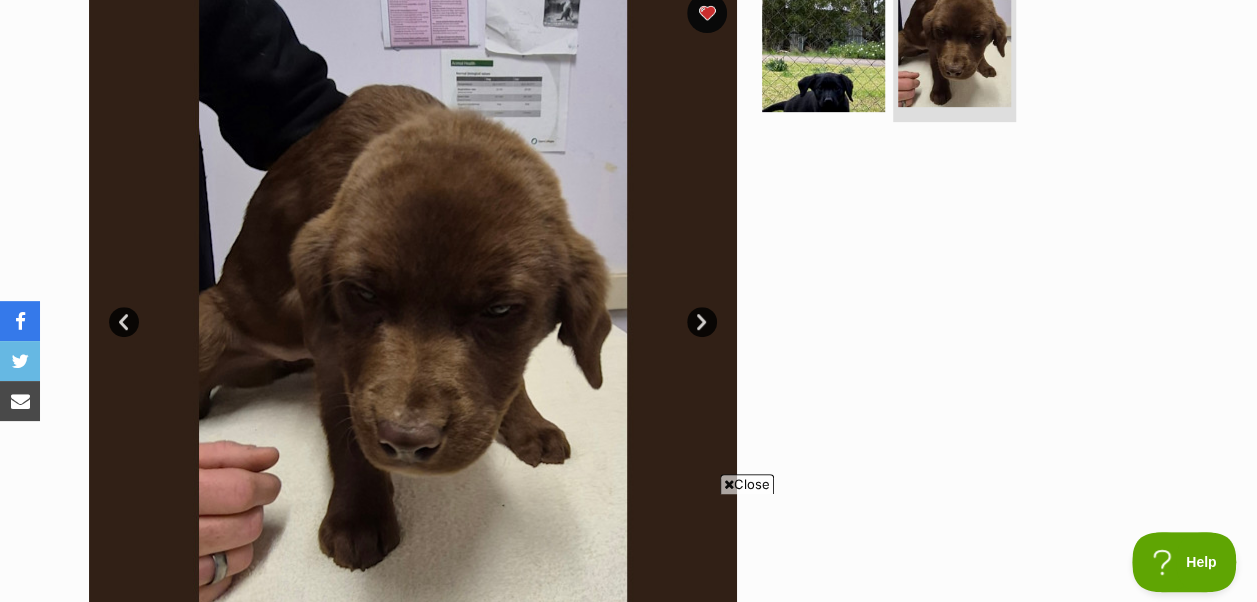 click on "Close" at bounding box center (747, 484) 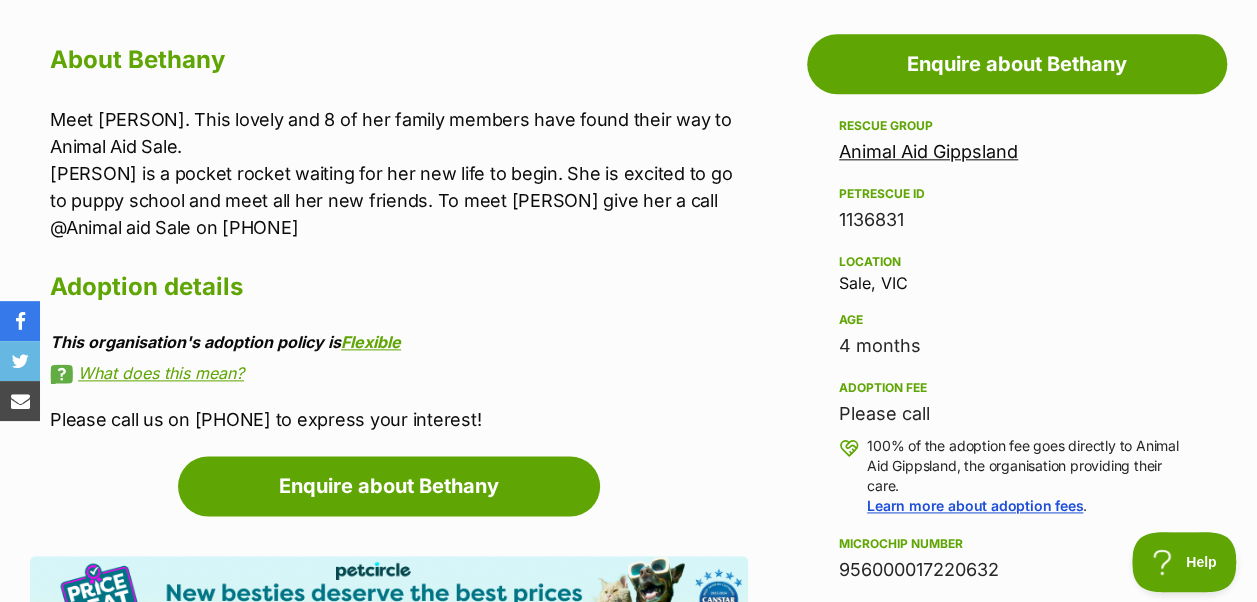scroll, scrollTop: 1091, scrollLeft: 0, axis: vertical 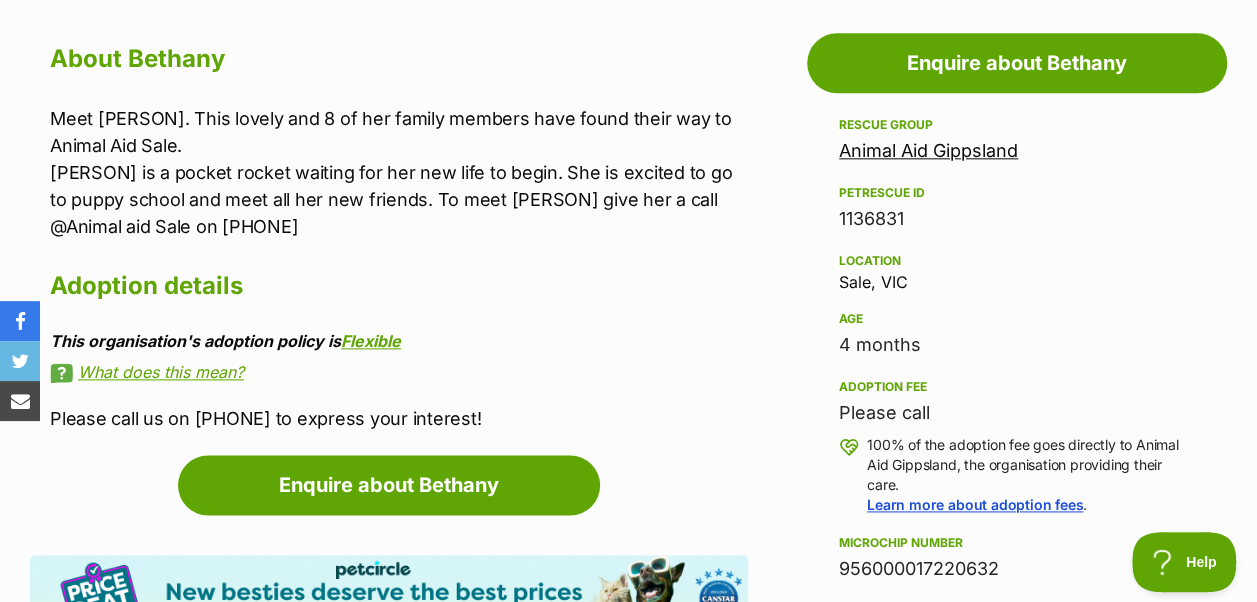 click on "Animal Aid Gippsland" at bounding box center (928, 150) 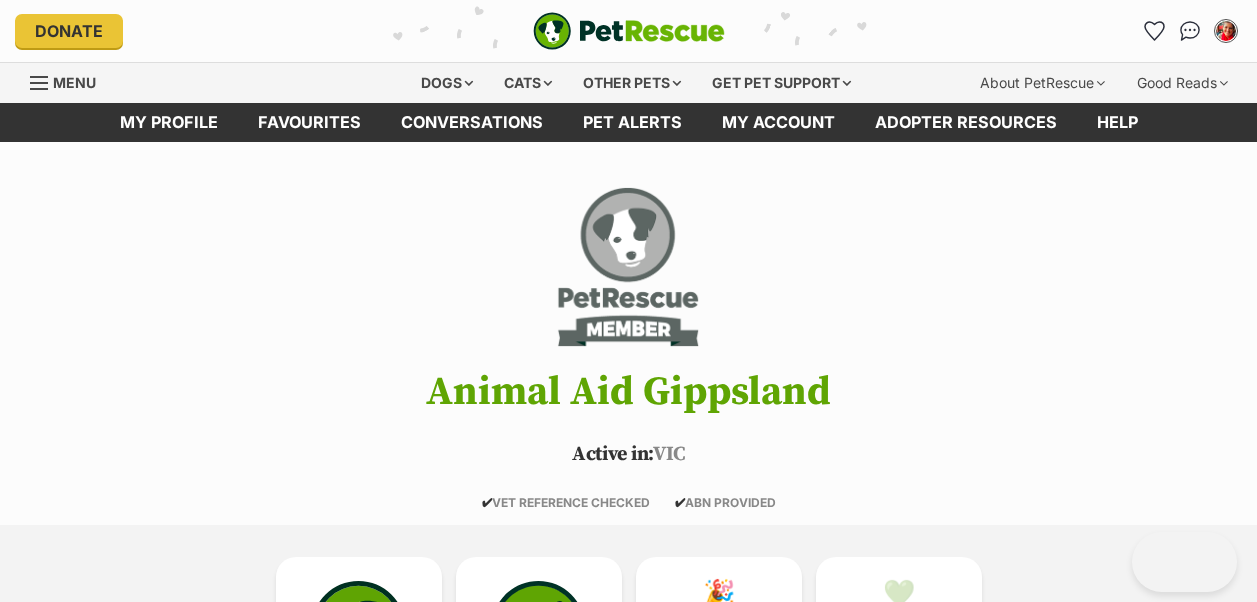 scroll, scrollTop: 0, scrollLeft: 0, axis: both 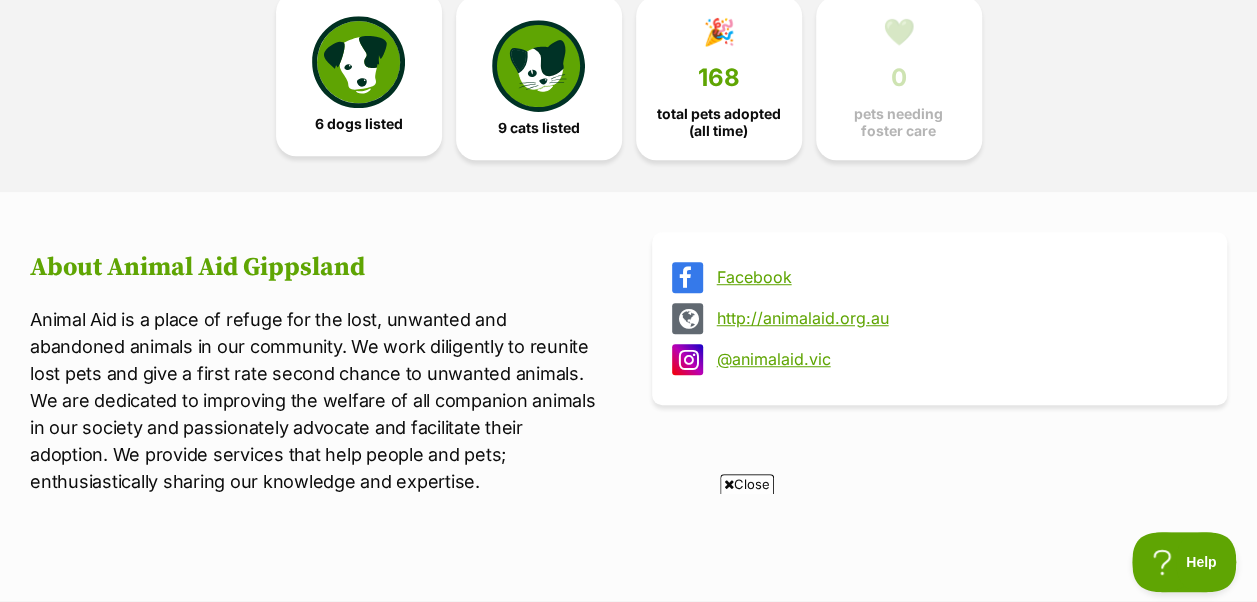 click at bounding box center (358, 62) 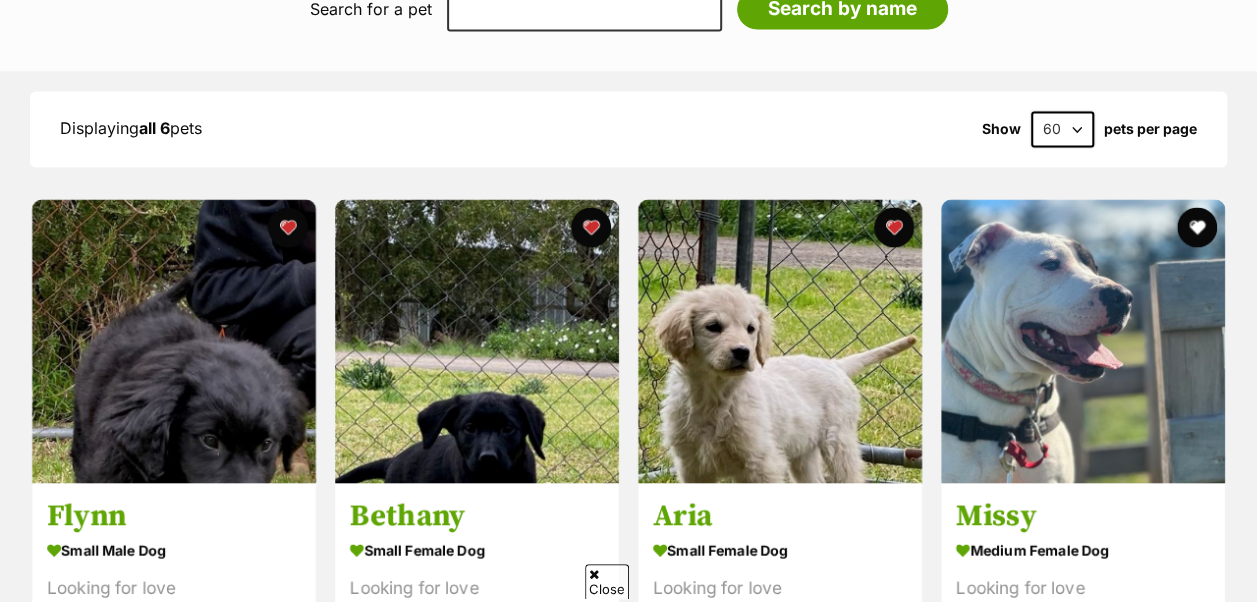 scroll, scrollTop: 1785, scrollLeft: 0, axis: vertical 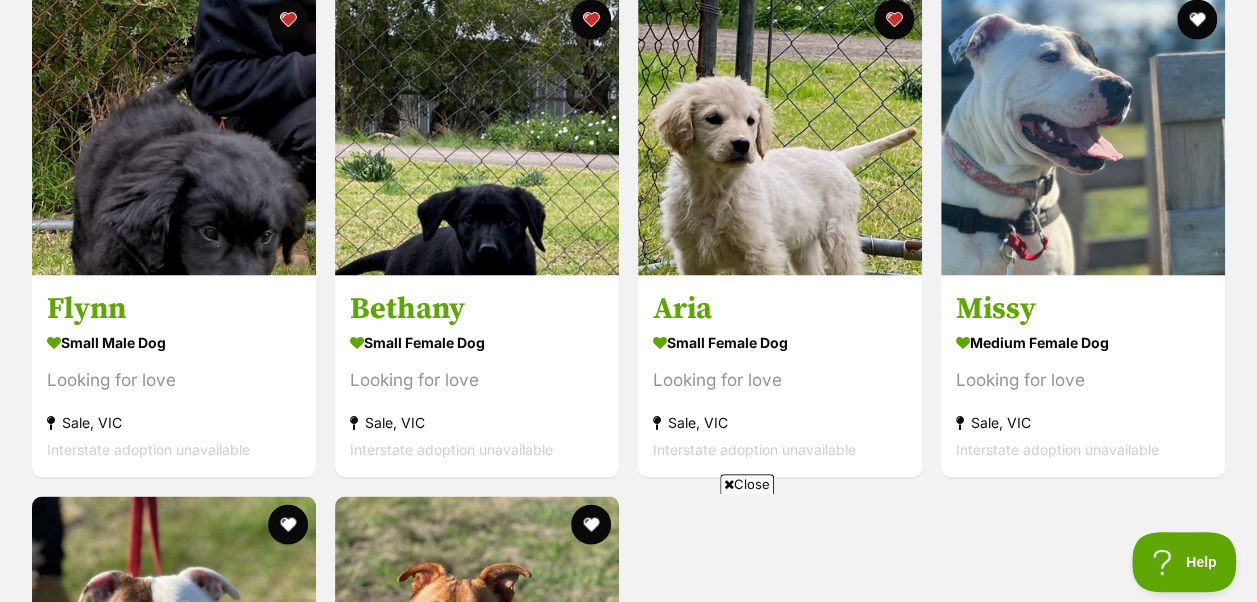 click on "Close" at bounding box center (747, 484) 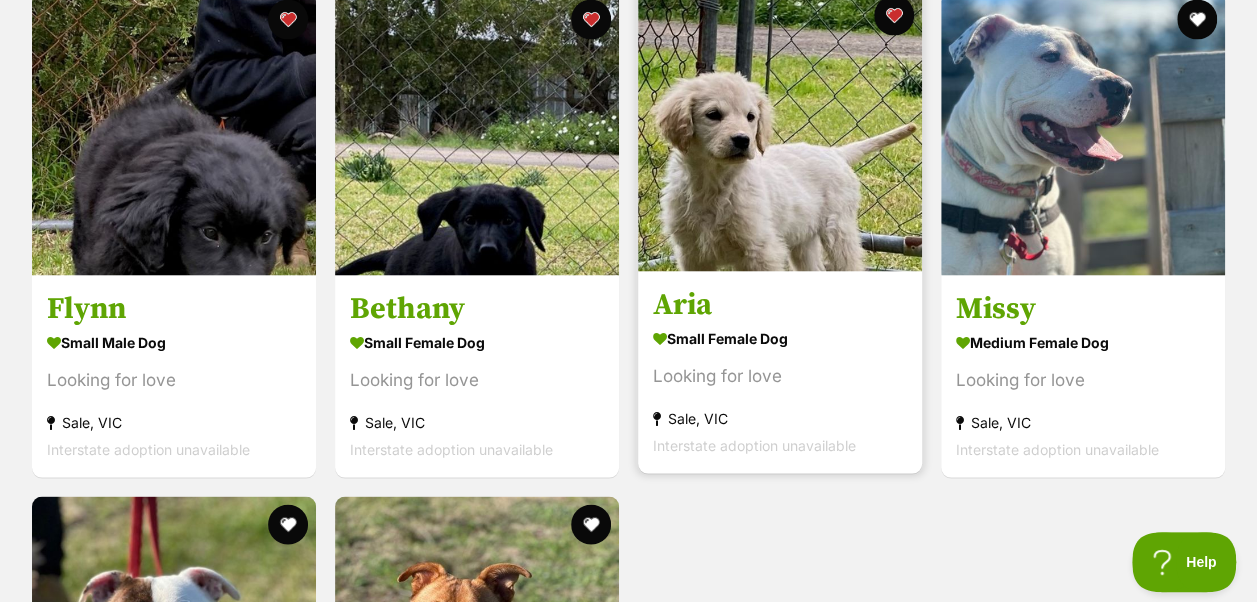 scroll, scrollTop: 1800, scrollLeft: 0, axis: vertical 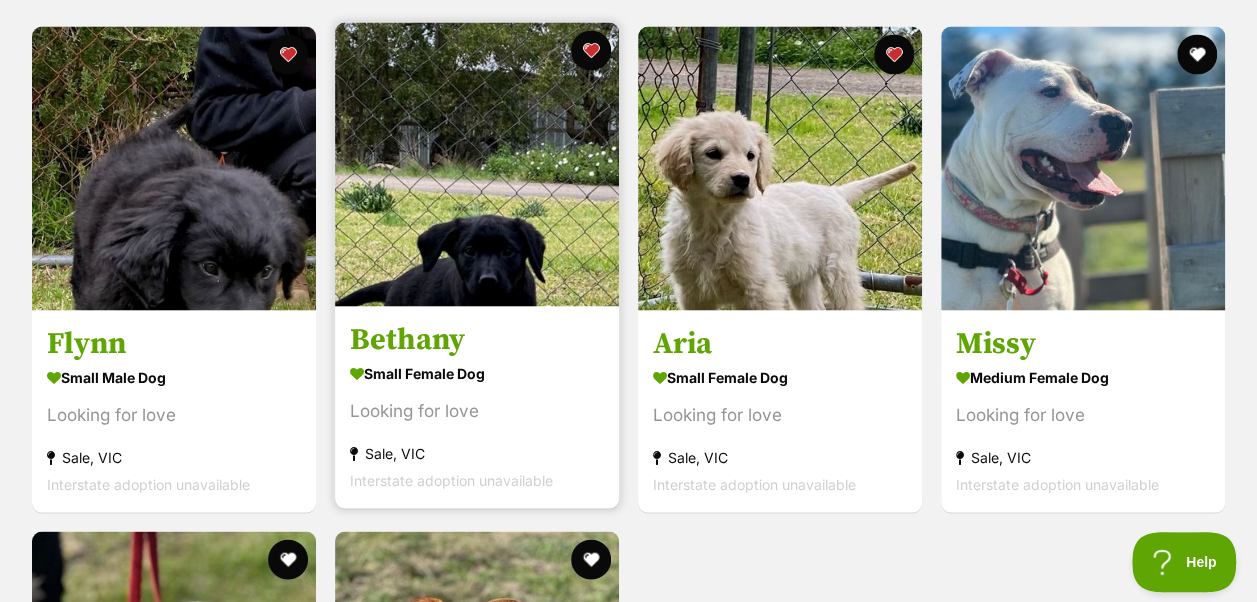 click on "Looking for love" at bounding box center [477, 410] 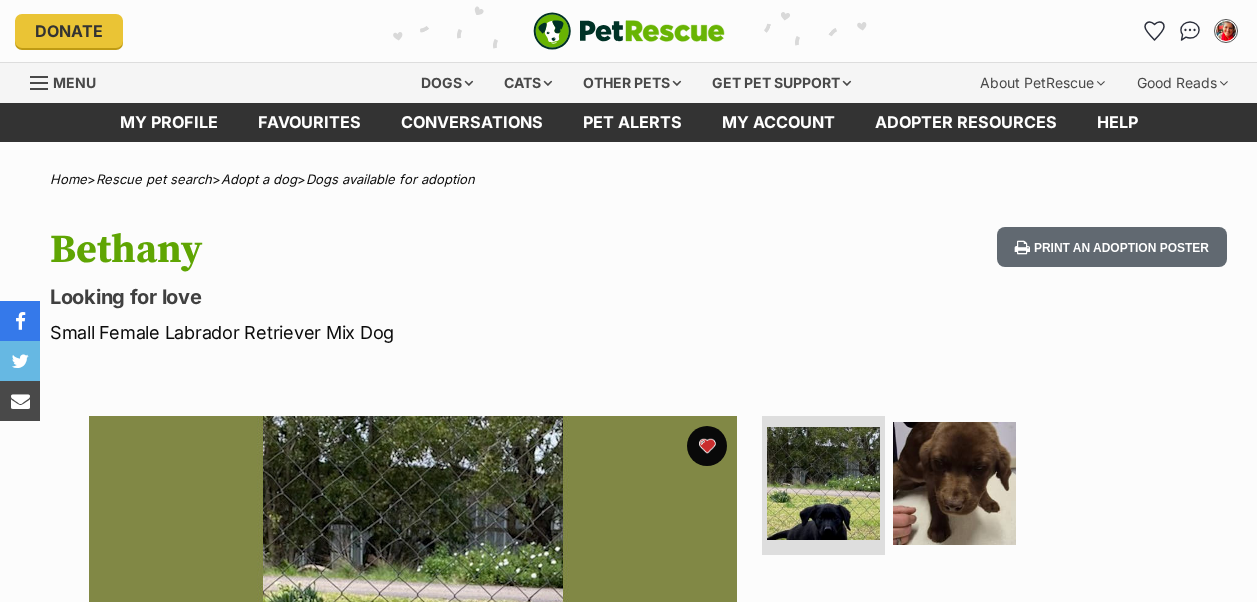 scroll, scrollTop: 0, scrollLeft: 0, axis: both 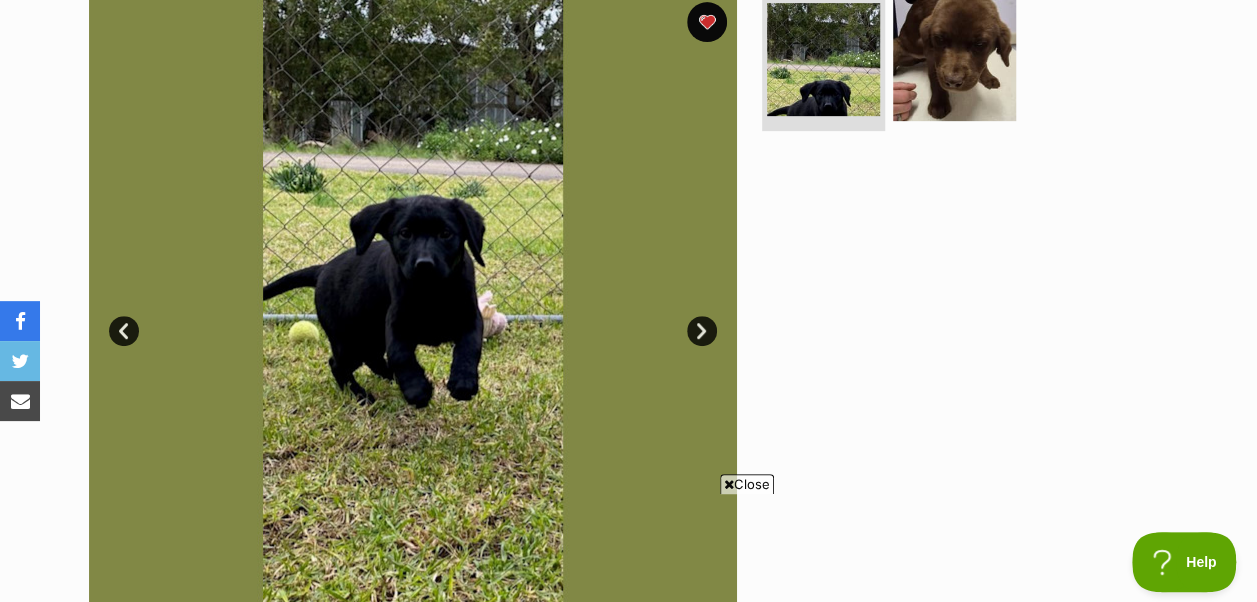 click on "Close" at bounding box center [747, 484] 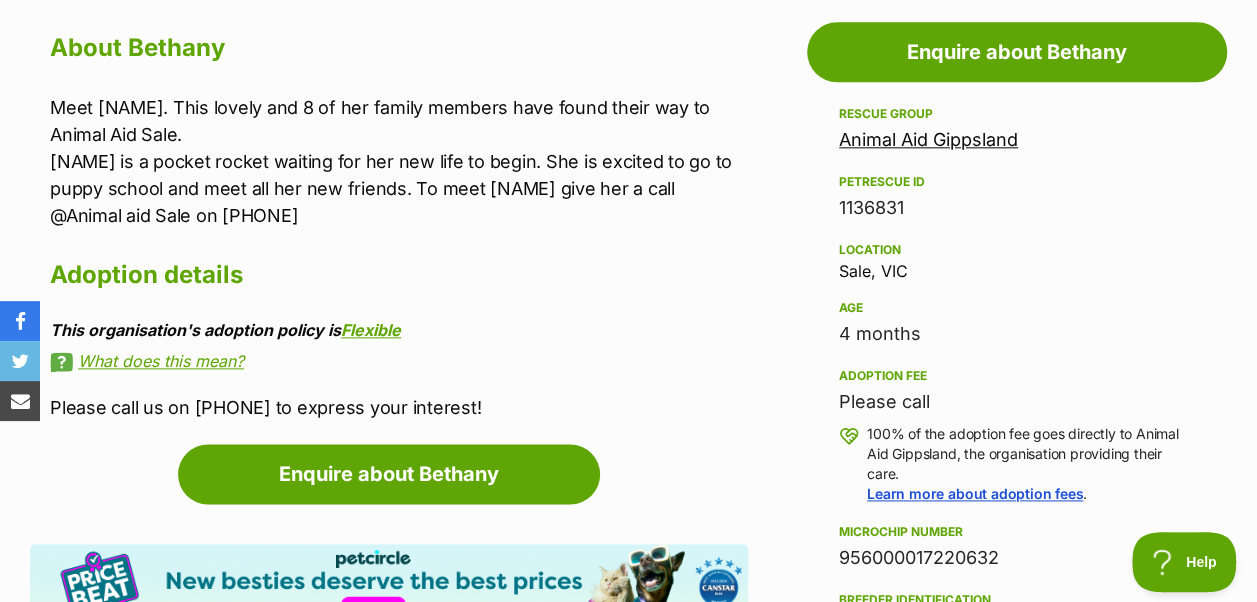 scroll, scrollTop: 1096, scrollLeft: 0, axis: vertical 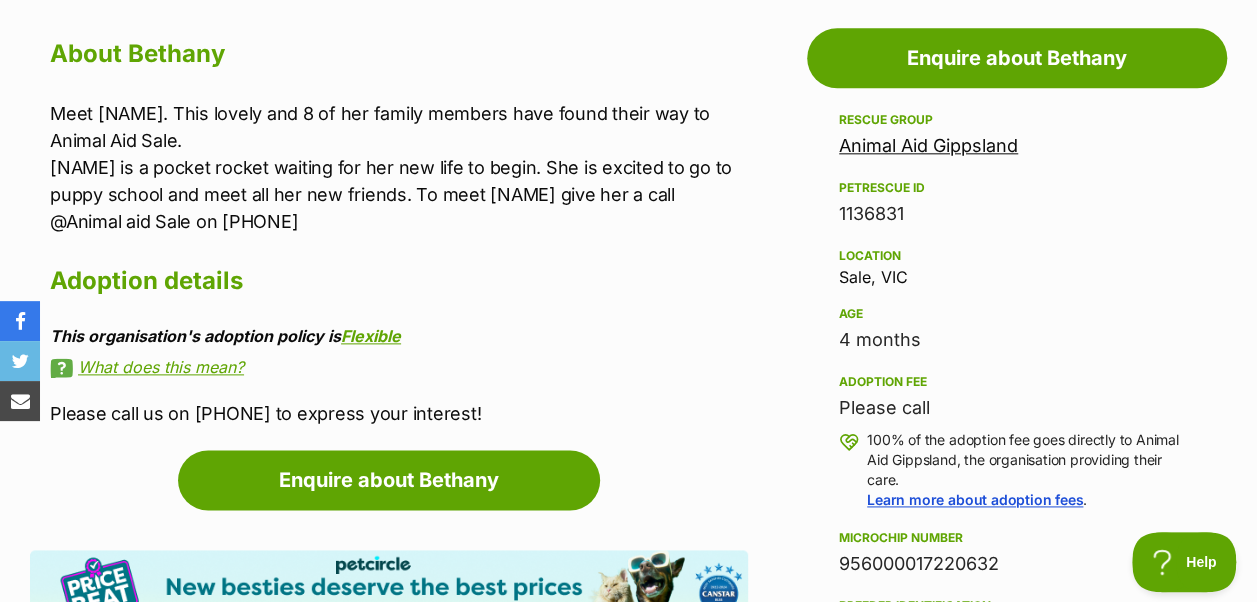click on "Location
[CITY], [STATE]" at bounding box center [1017, 265] 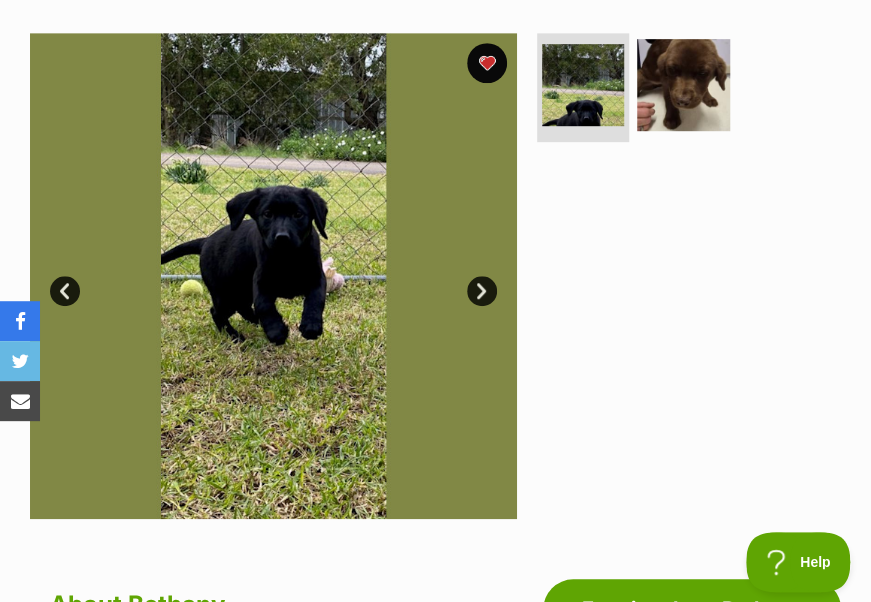 scroll, scrollTop: 0, scrollLeft: 0, axis: both 